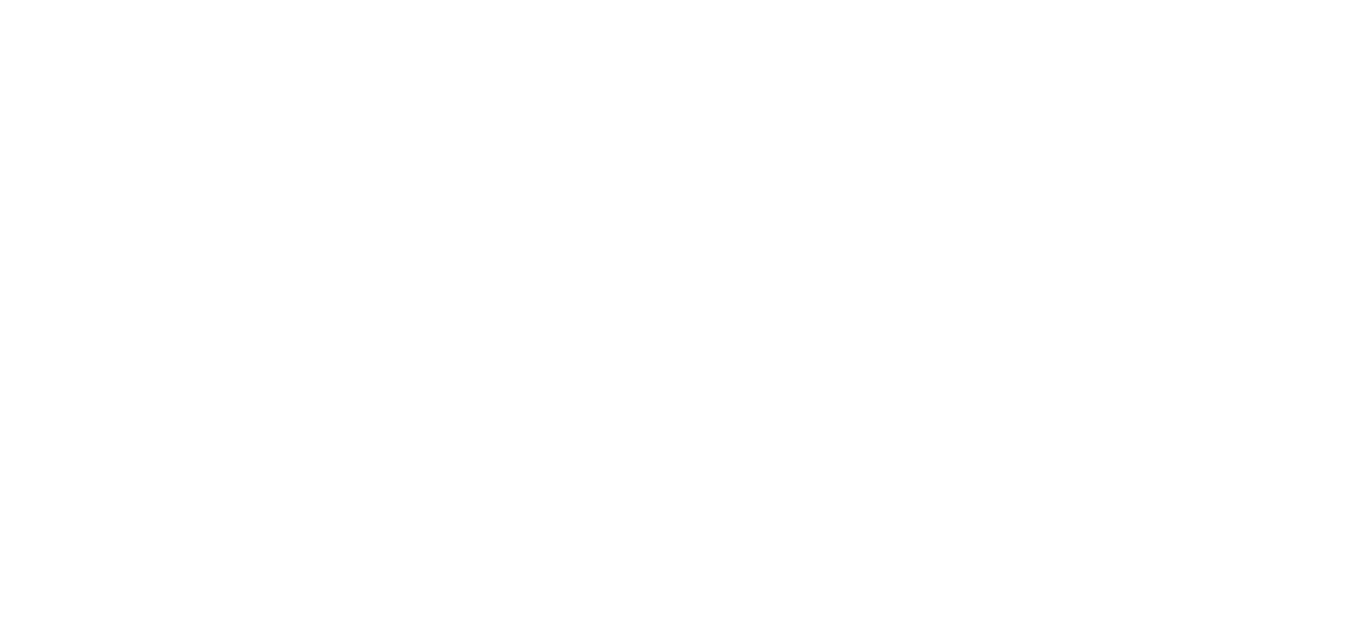 scroll, scrollTop: 0, scrollLeft: 0, axis: both 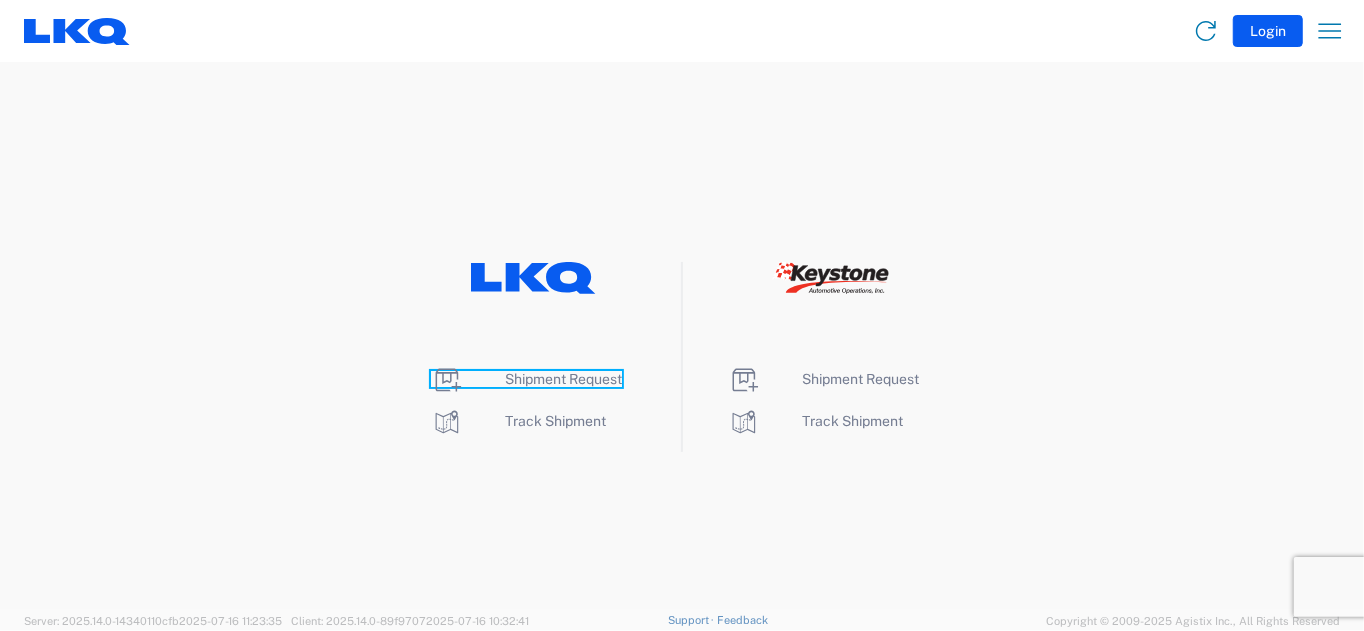 click on "Shipment Request" 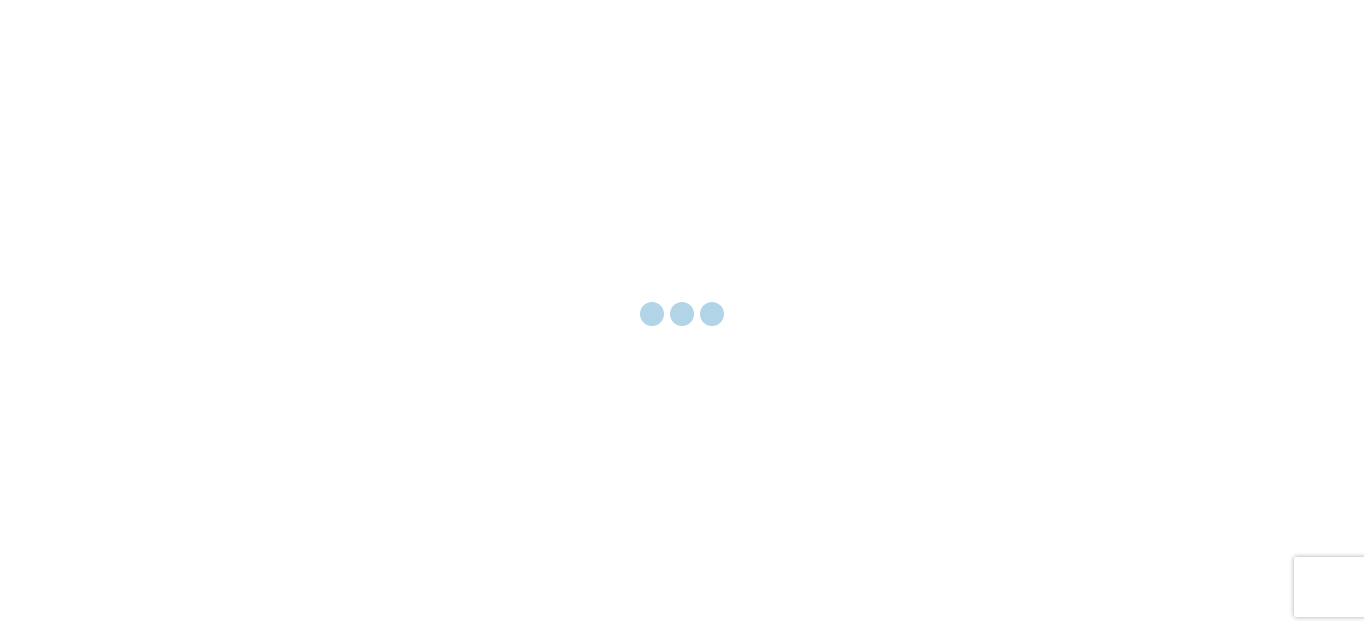 scroll, scrollTop: 0, scrollLeft: 0, axis: both 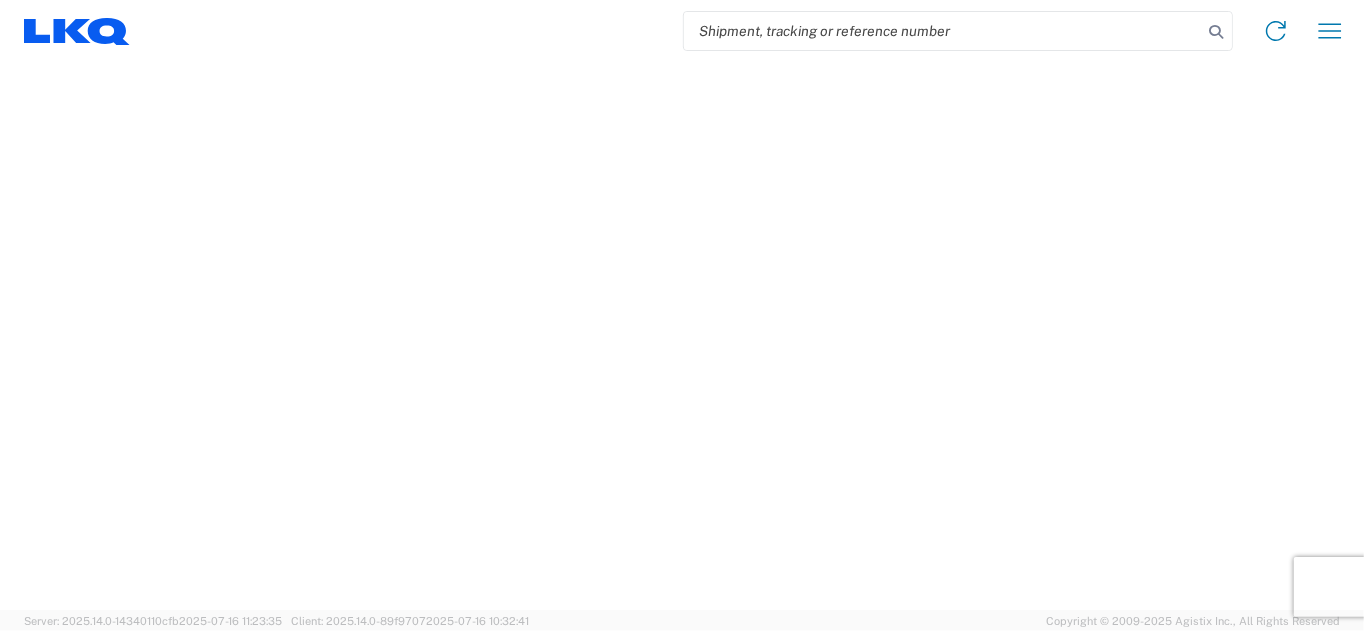 select on "FULL" 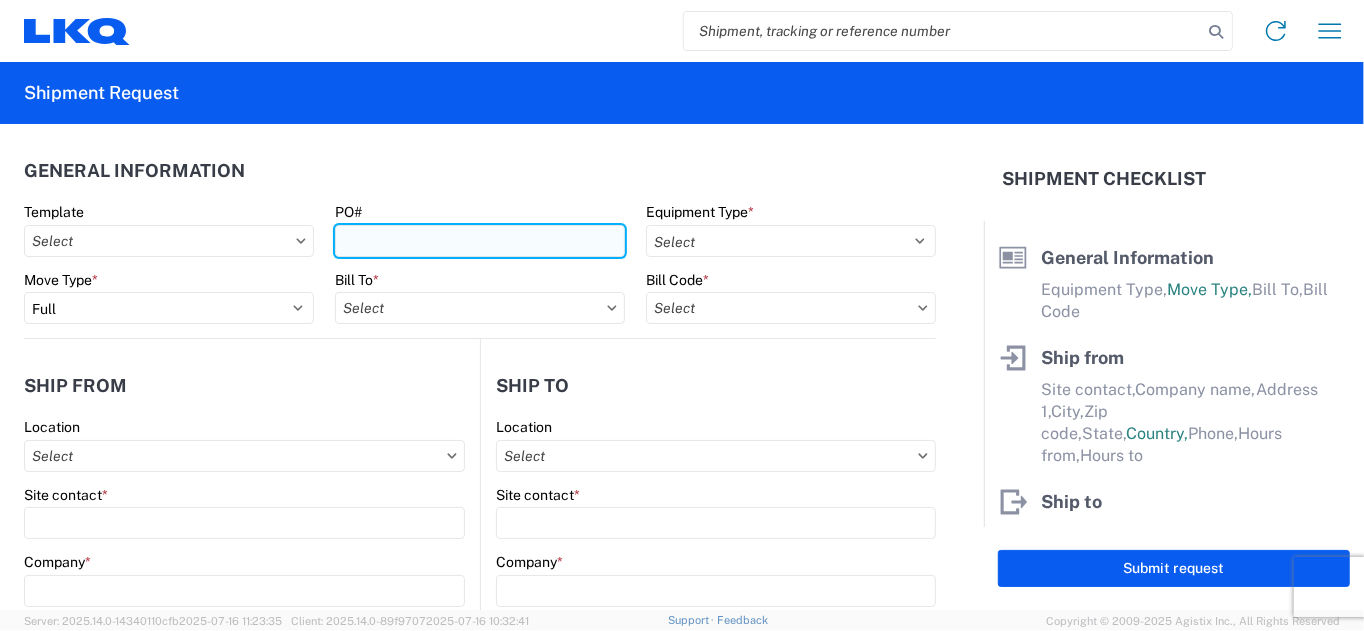 click on "PO#" at bounding box center [480, 241] 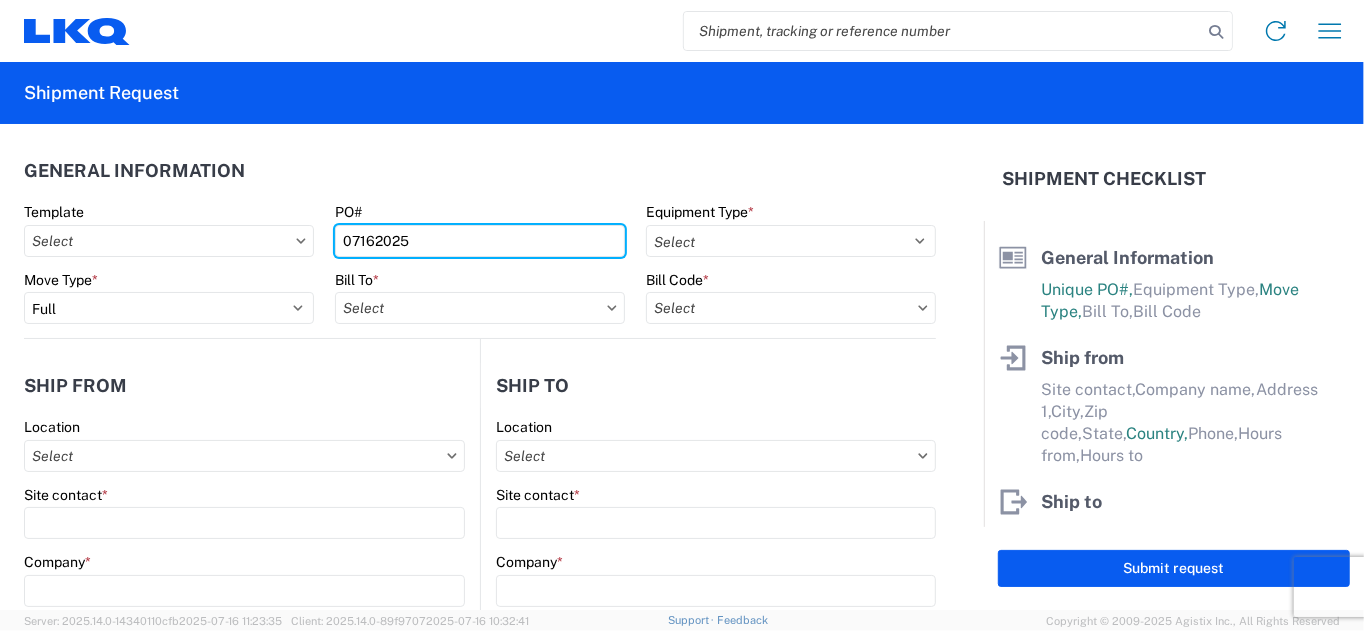 type on "07162025" 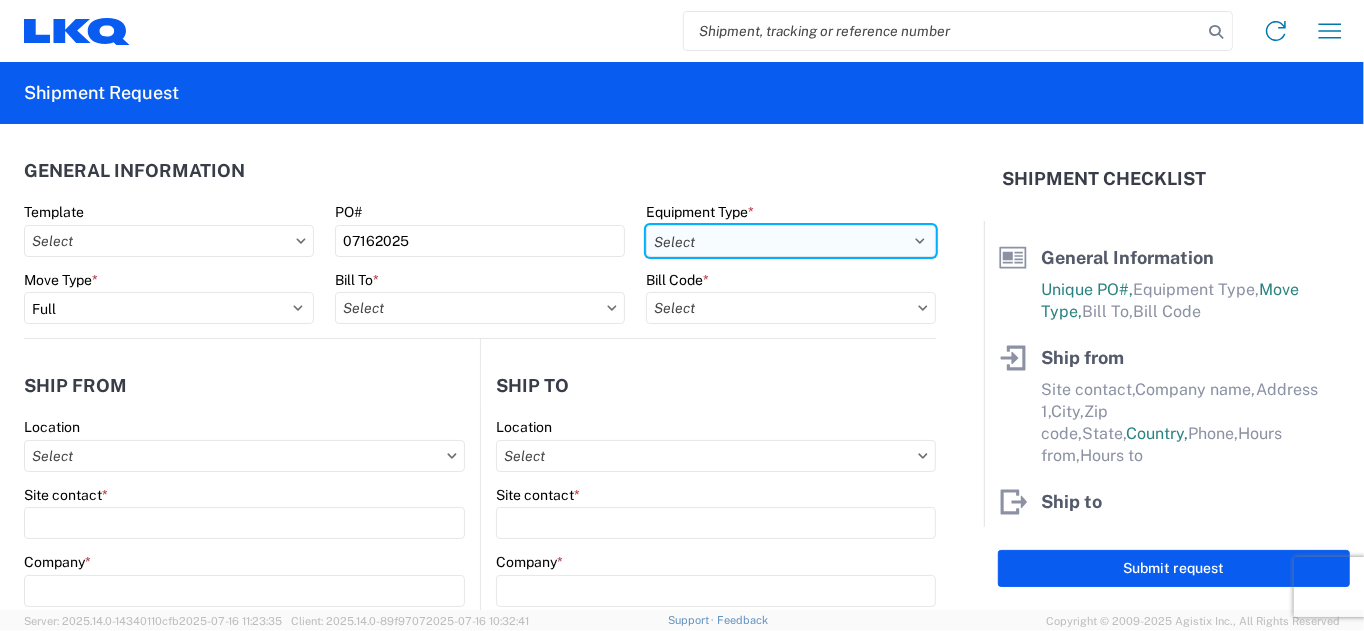 click on "Select 53’ Dry Van Flatbed Dropdeck (van) Lowboy (flatbed) Rail" at bounding box center [791, 241] 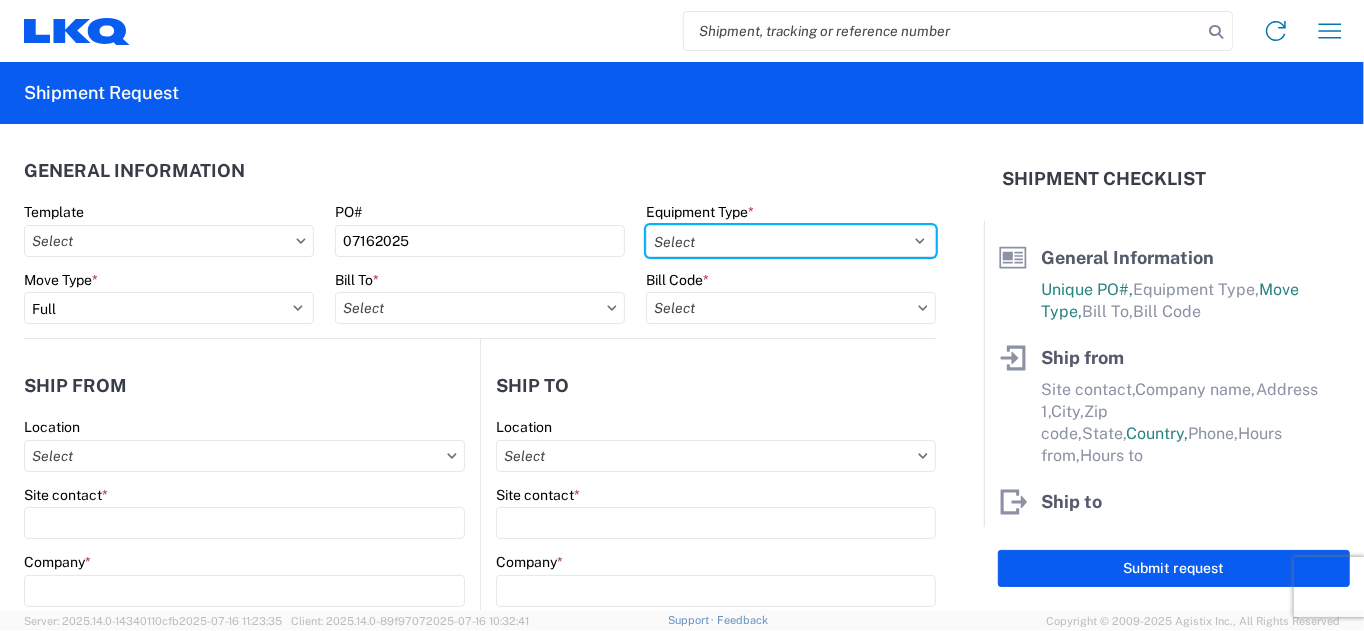 select on "STDV" 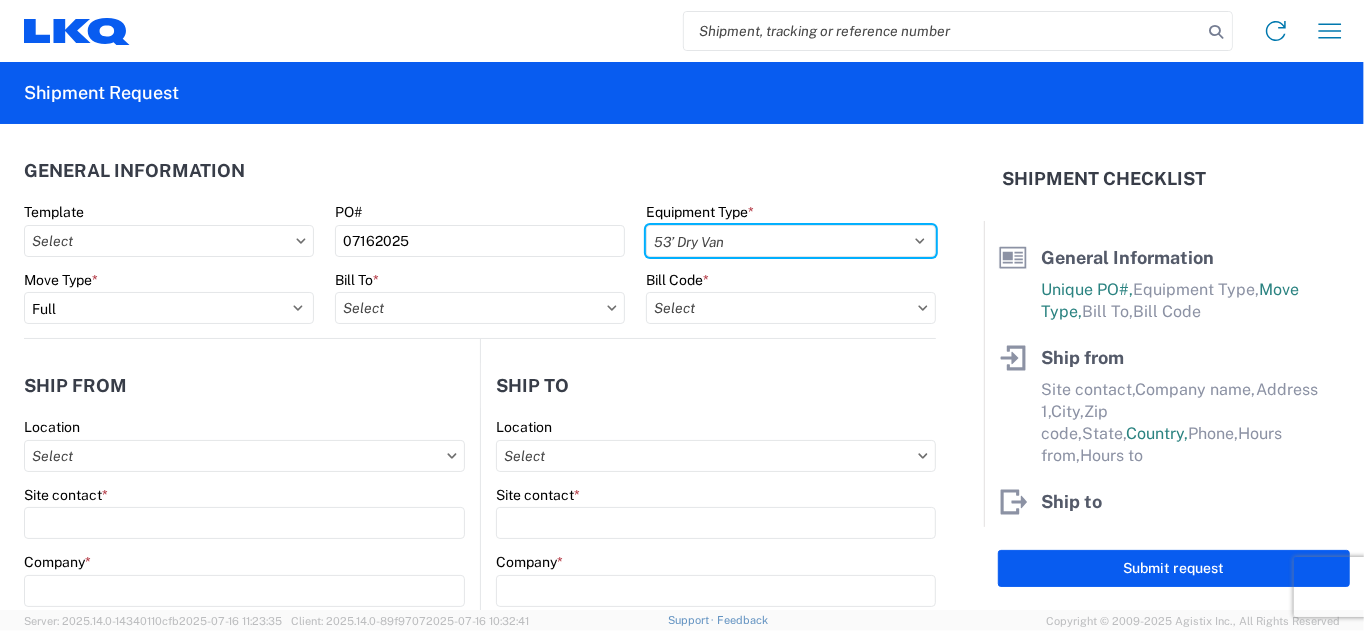 click on "Select 53’ Dry Van Flatbed Dropdeck (van) Lowboy (flatbed) Rail" at bounding box center (791, 241) 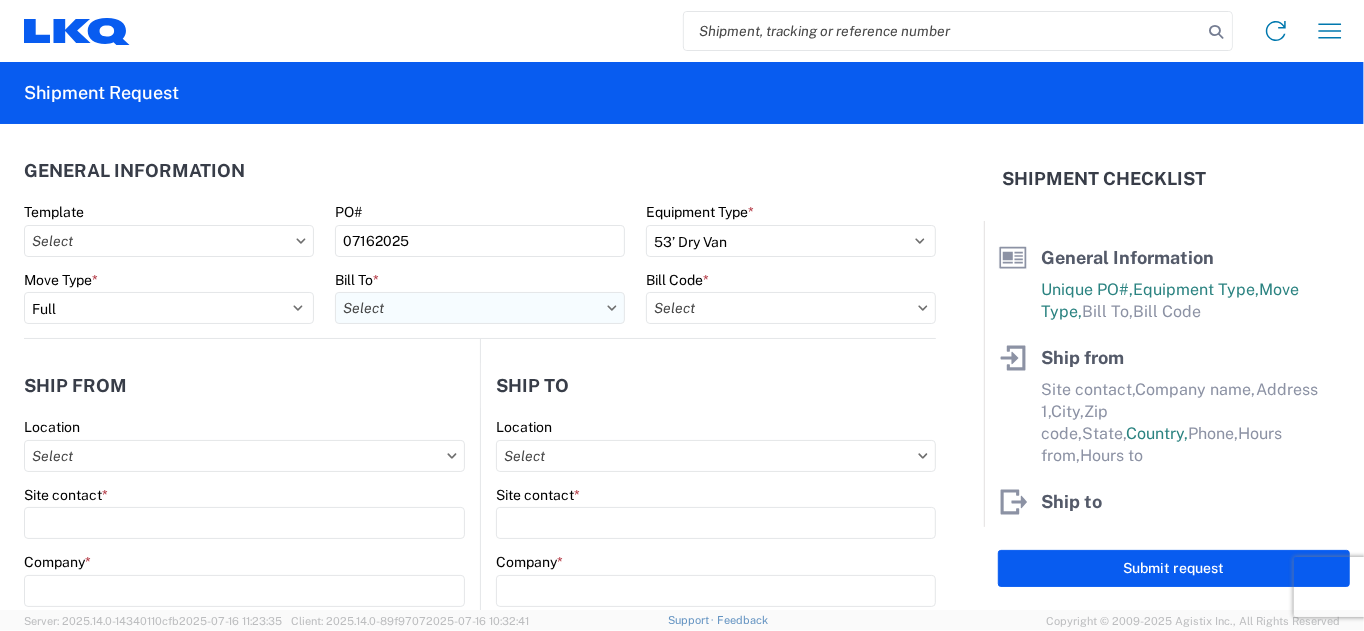 click on "Bill To  *" at bounding box center [480, 308] 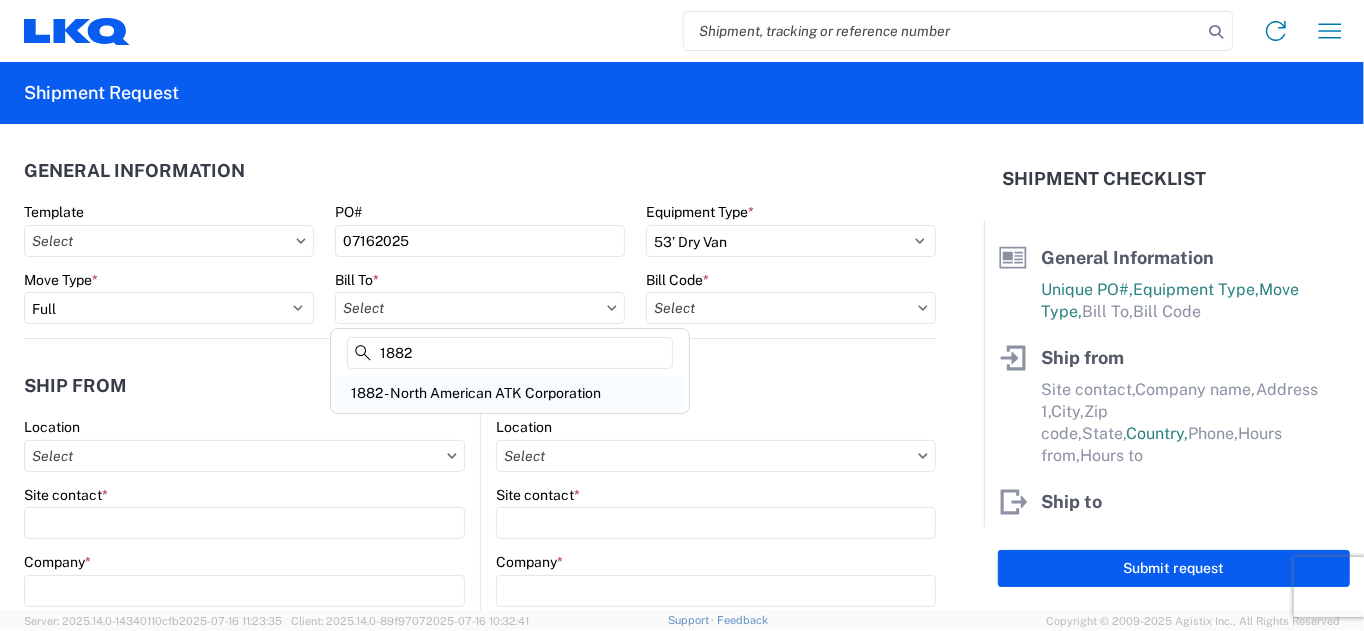 type on "1882" 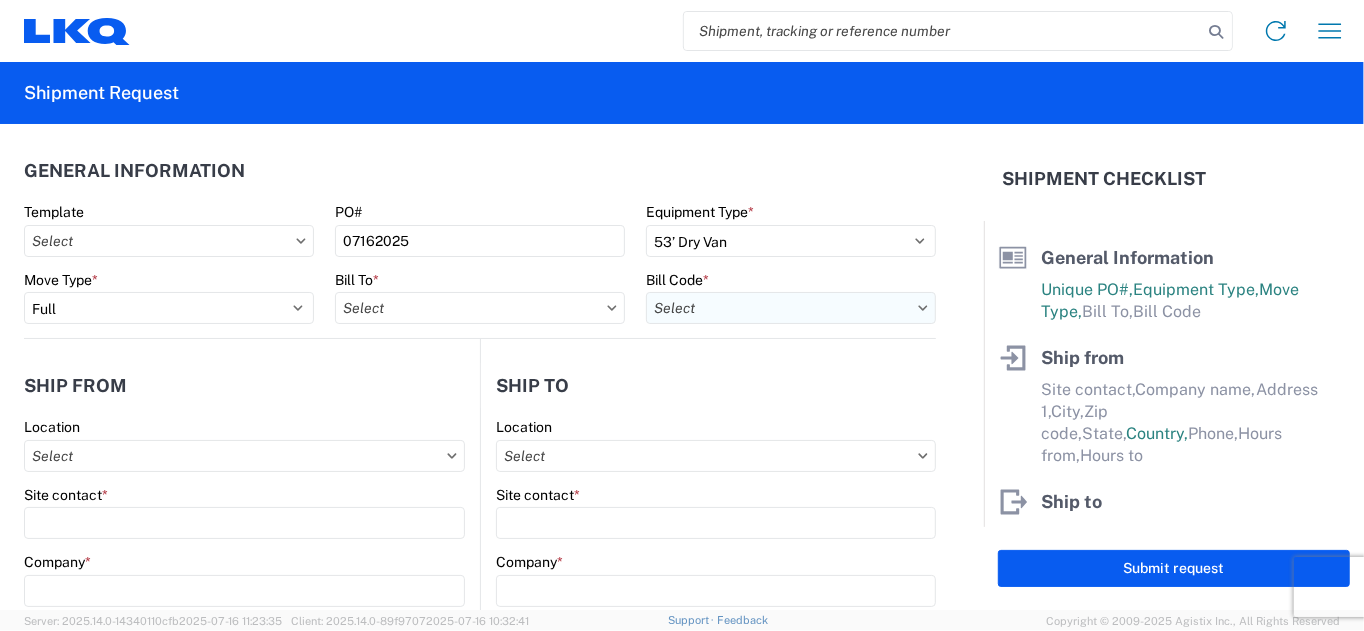 type on "1882 - North American ATK Corporation" 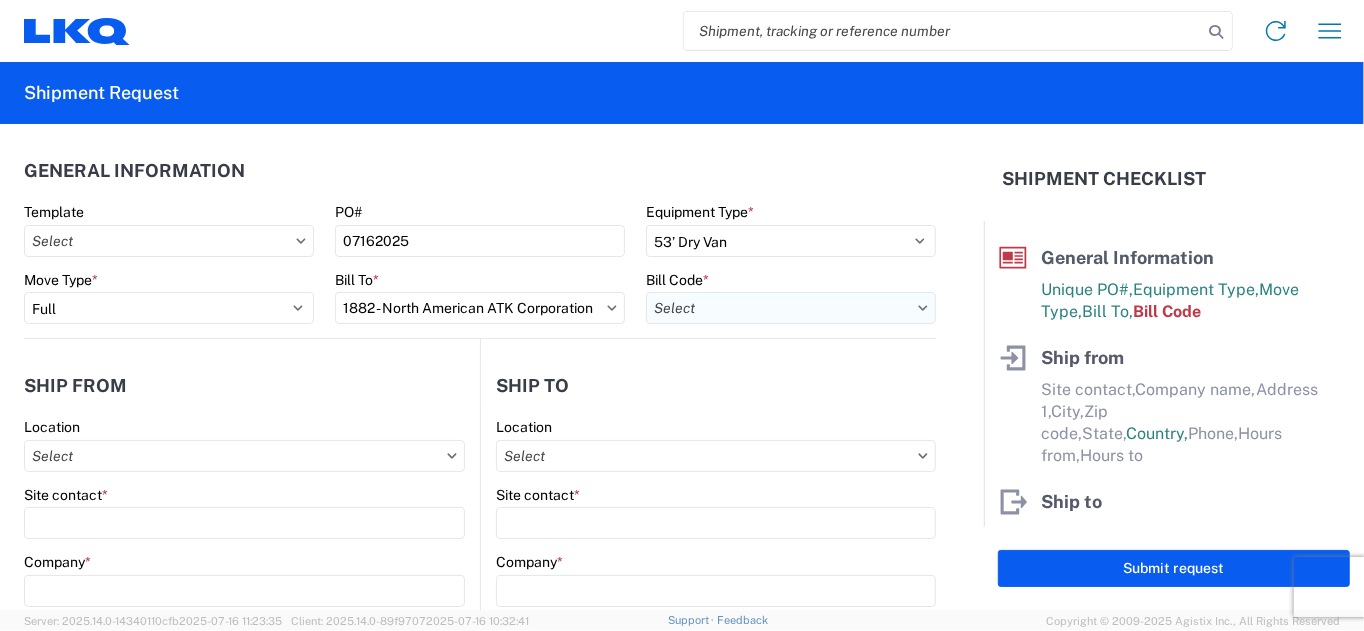 click on "Bill Code  *" at bounding box center [791, 308] 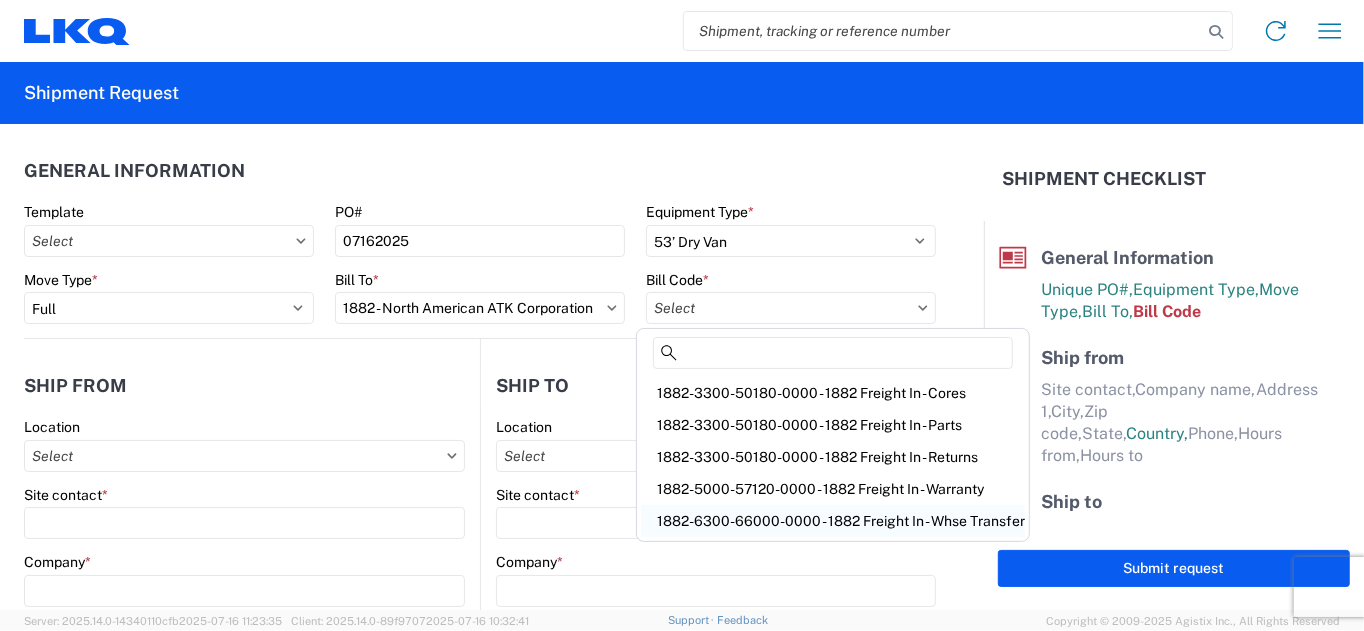 click on "1882-6300-66000-0000 - 1882 Freight In - Whse Transfer" 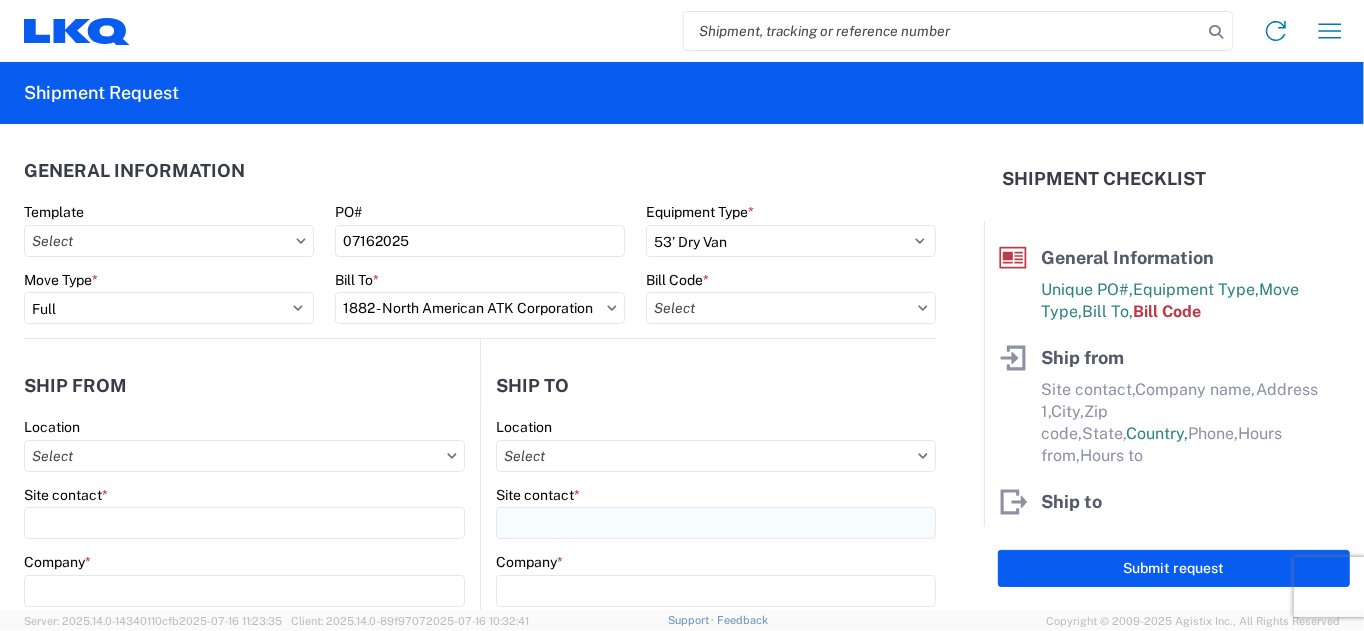 type on "1882-6300-66000-0000 - 1882 Freight In - Whse Transfer" 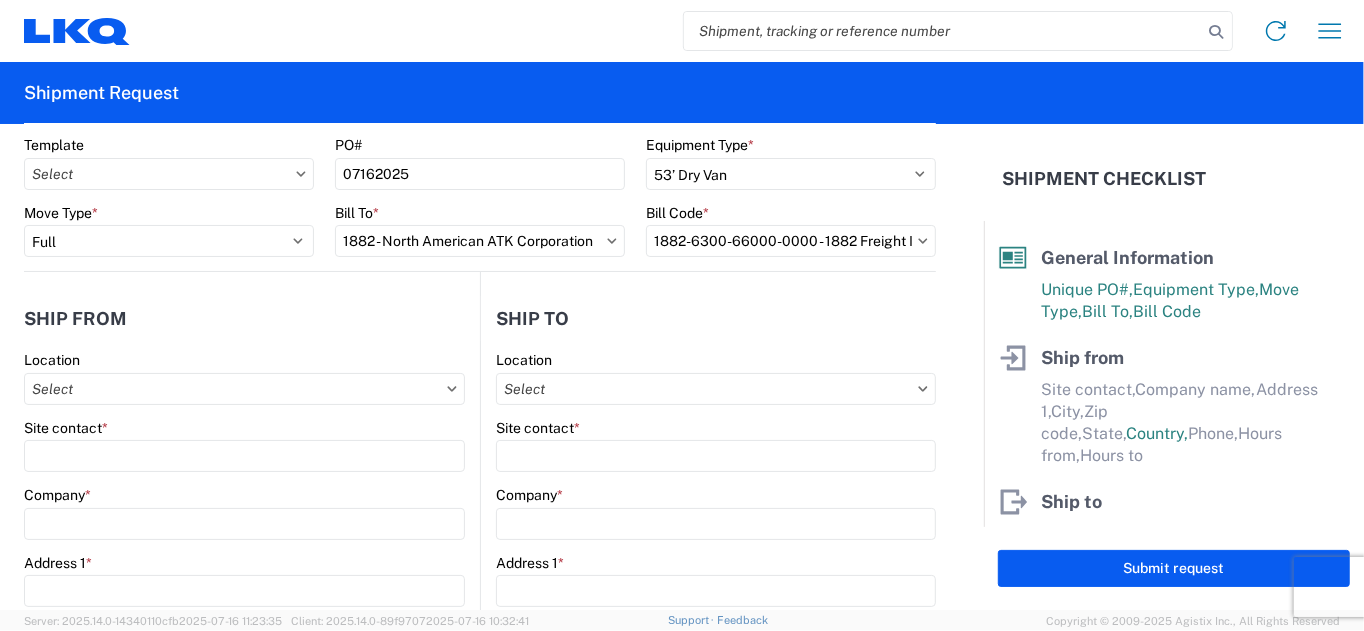 scroll, scrollTop: 100, scrollLeft: 0, axis: vertical 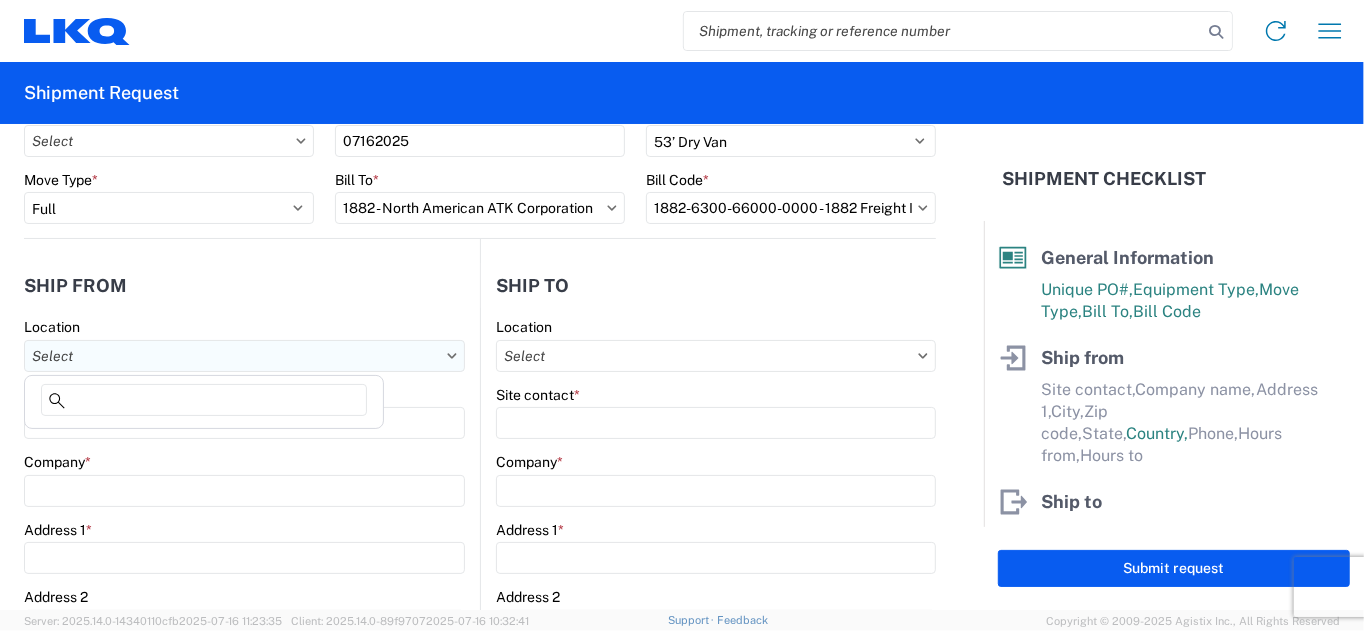 click on "Location" at bounding box center (244, 356) 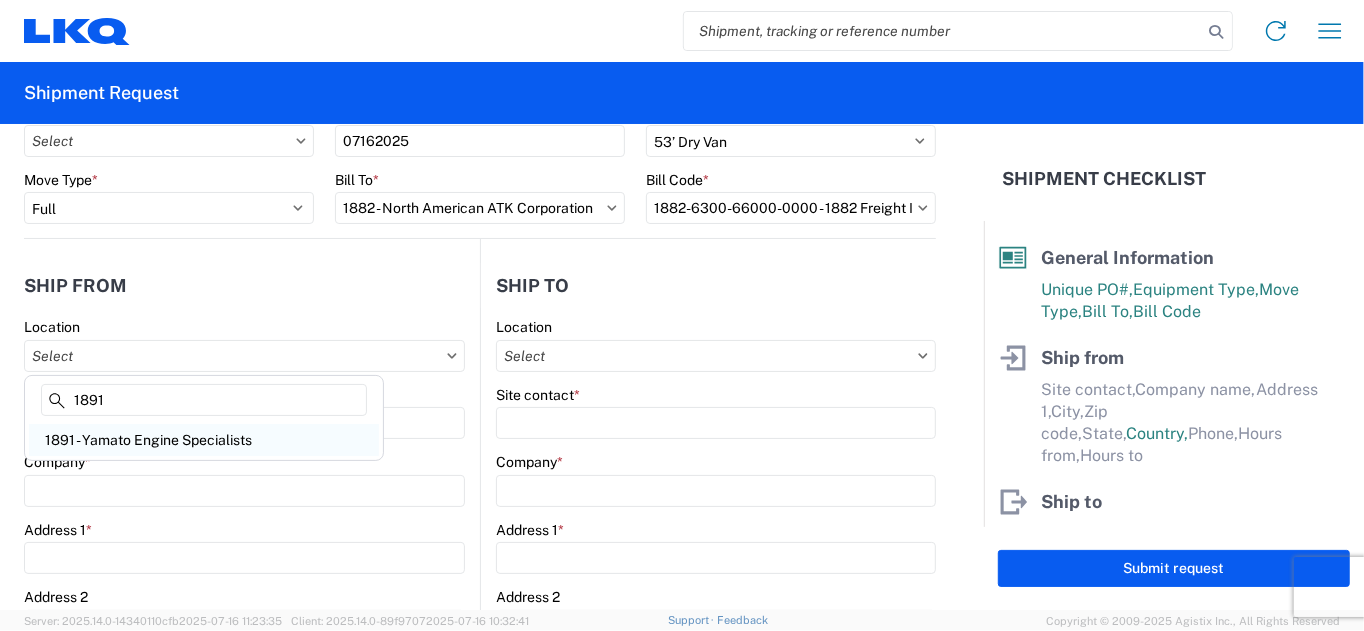 type on "1891" 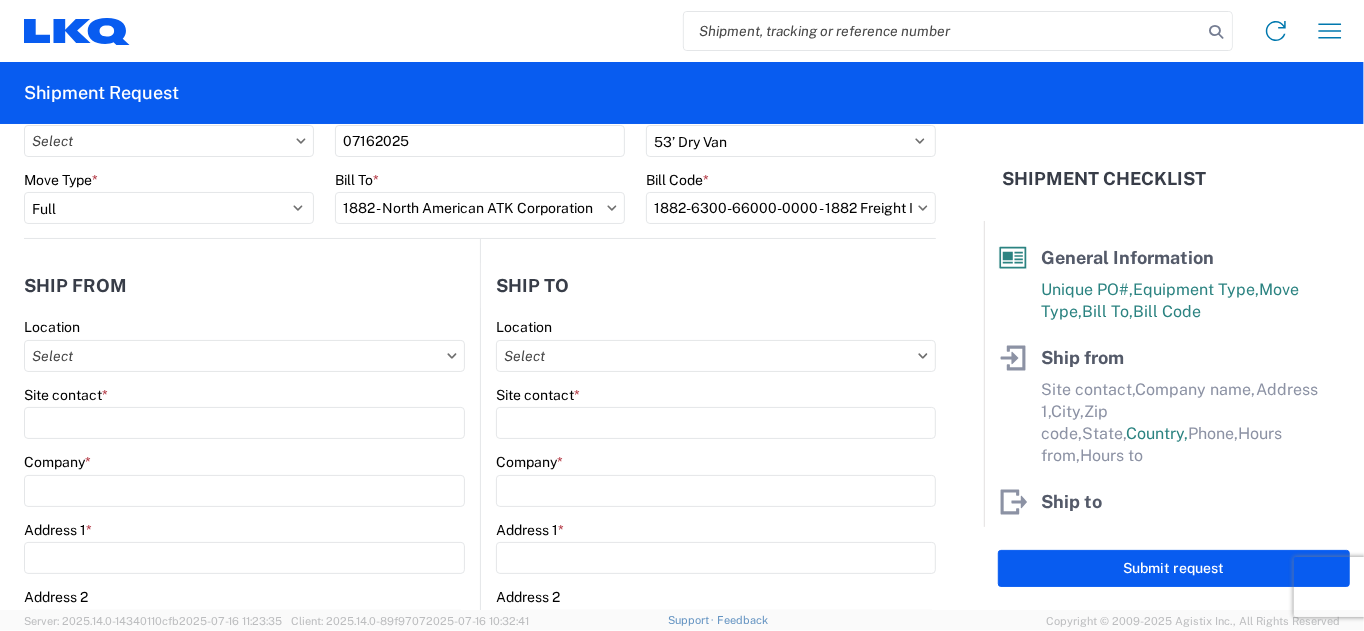 type on "1891 - Yamato Engine Specialists" 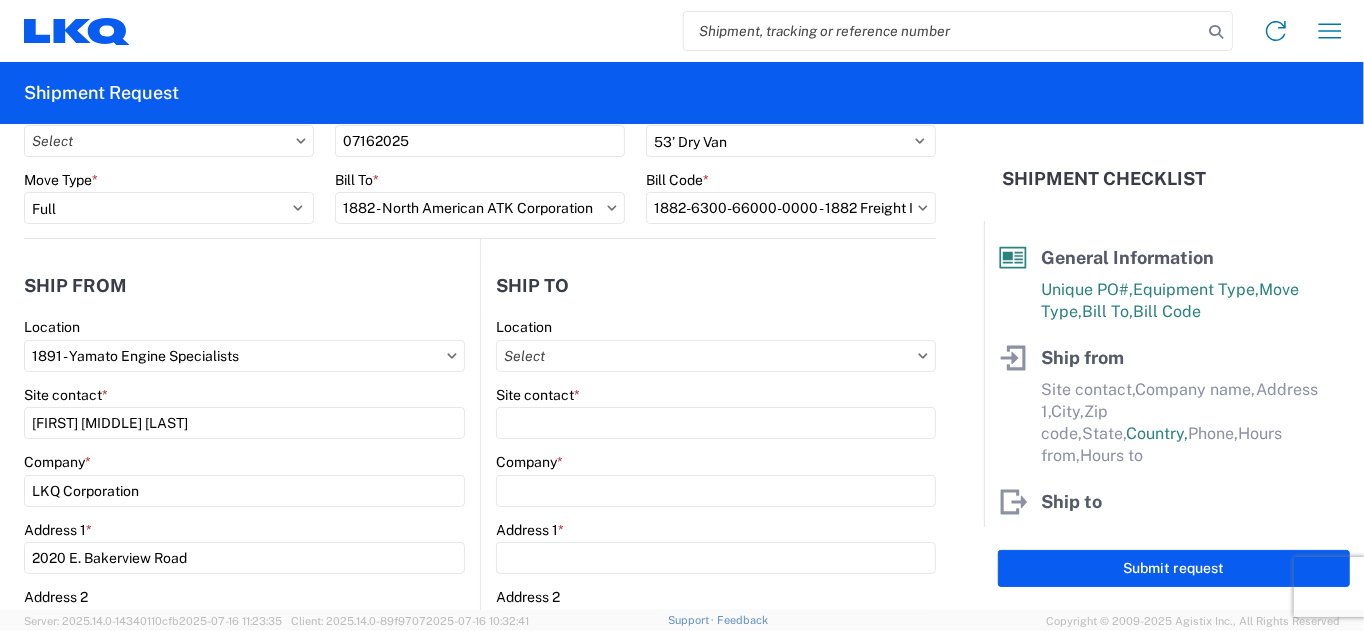select on "WA" 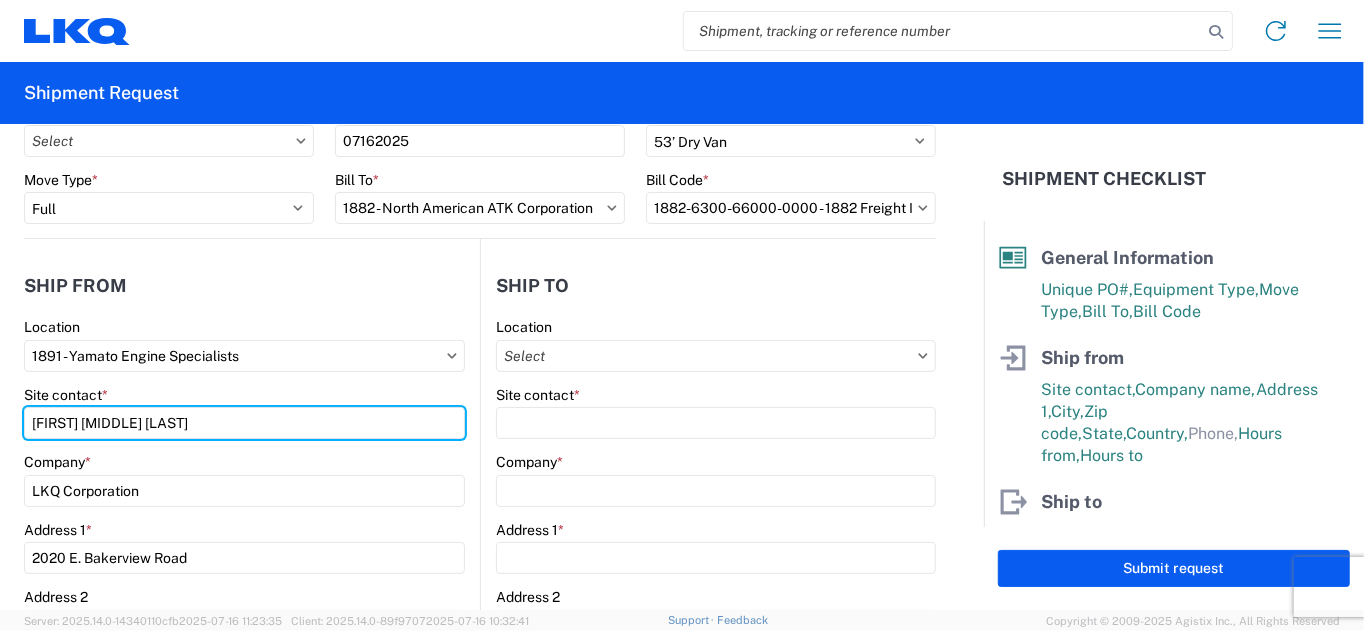 drag, startPoint x: 190, startPoint y: 424, endPoint x: -53, endPoint y: 411, distance: 243.34749 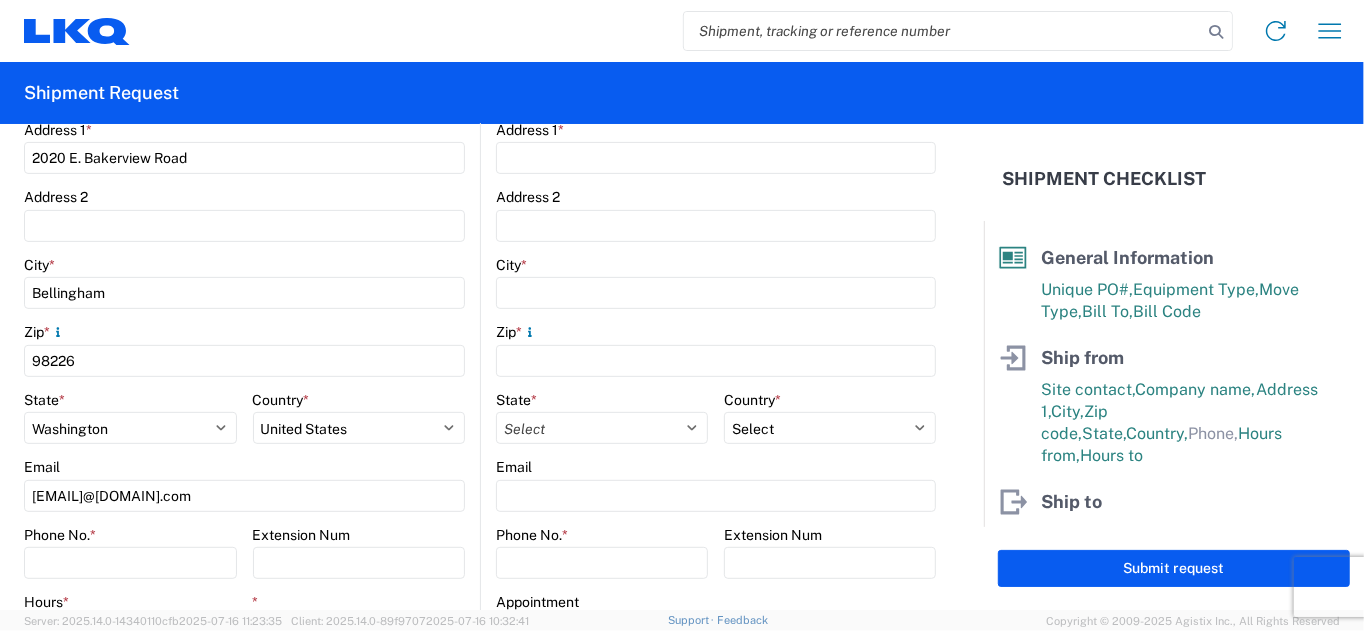 scroll, scrollTop: 600, scrollLeft: 0, axis: vertical 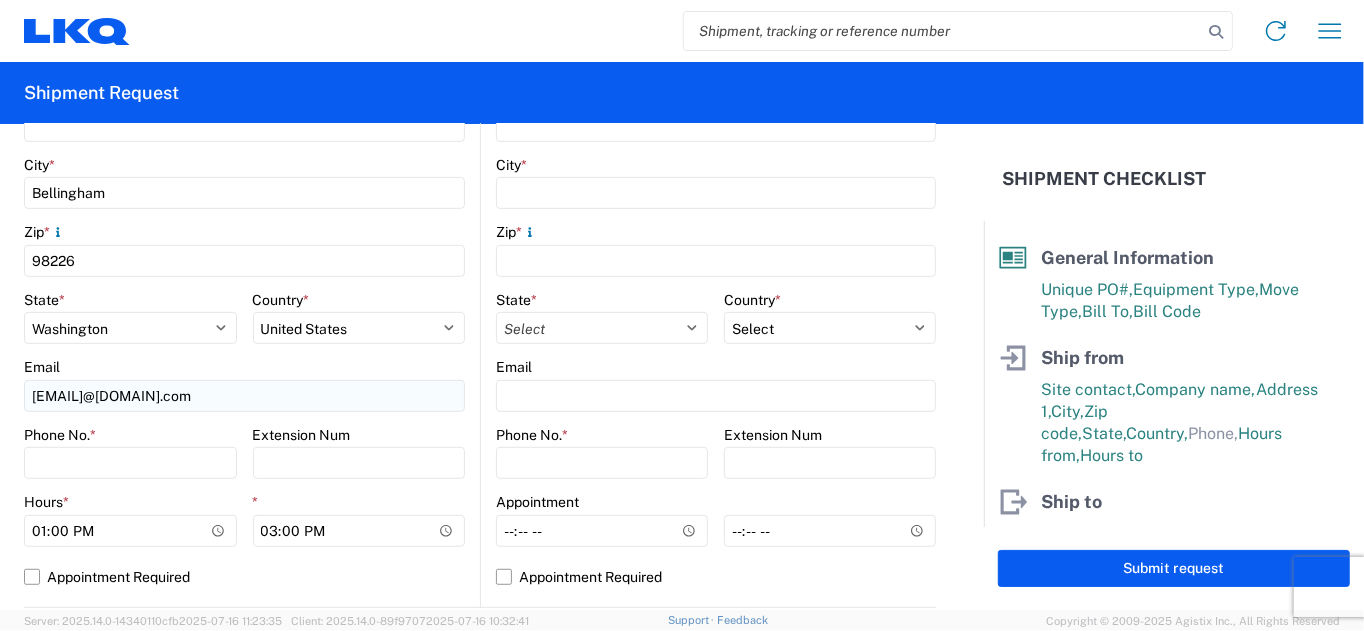 type on "[FIRST] [LAST]" 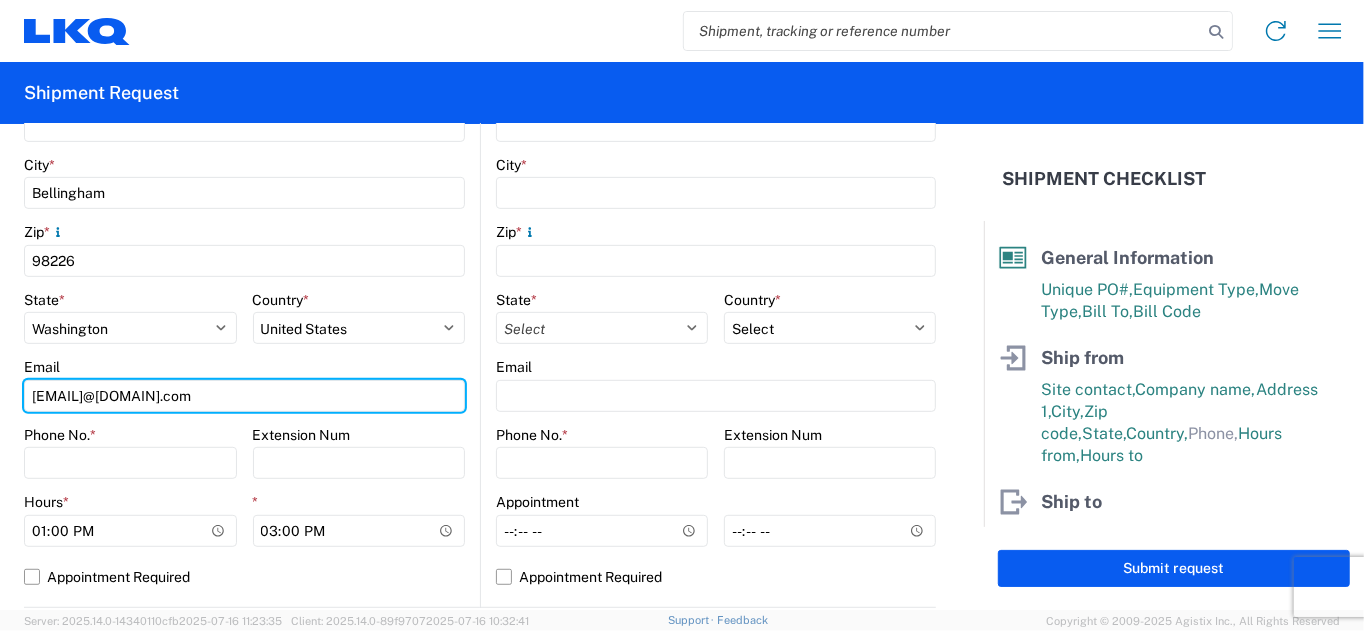 drag, startPoint x: 226, startPoint y: 397, endPoint x: -15, endPoint y: 394, distance: 241.01868 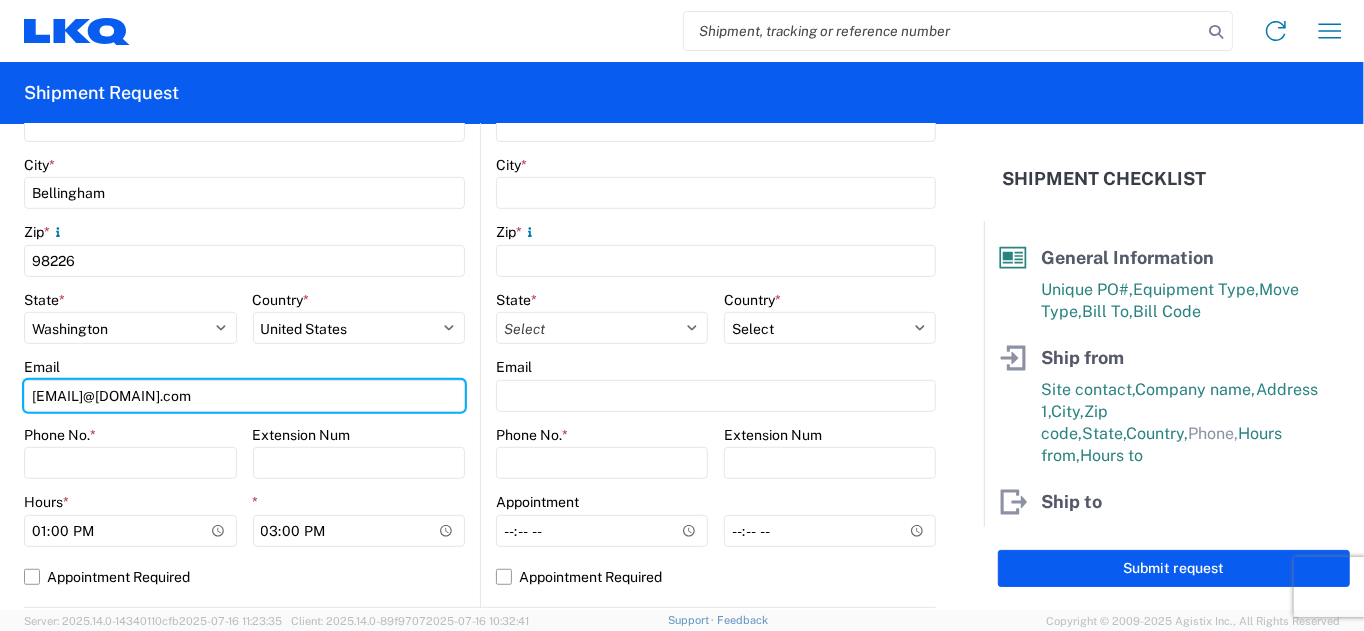 click on "Home
Shipment request
Shipment tracking  Shipment Request  General Information   Template   PO#  07162025  Equipment Type  * Select 53’ Dry Van Flatbed Dropdeck (van) Lowboy (flatbed) Rail  Move Type  * Select Full Partial TL  Bill To  * 1882 - North American ATK Corporation  Bill Code  * 1882-6300-66000-0000 - 1882 Freight In - Whse Transfer  Ship from  1891  Location  1891 - Yamato Engine Specialists  Site contact  * [FIRST] [LAST]  Company  * LKQ Corporation  Address 1  * 2020 E. Bakerview Road  Address 2   City  * [CITY]  Zip  *
98226  State  * Select Alabama Alaska Arizona Arkansas Armed Forces Americas Armed Forces Europe Armed Forces Pacific California Colorado Connecticut Delaware District of Columbia Florida Georgia Hawaii Idaho Illinois Indiana Iowa Kansas Kentucky Louisiana Maine Maryland Massachusetts Michigan Minnesota Mississippi Missouri Montana Nebraska Nevada New Hampshire New Jersey New Mexico" at bounding box center (682, 315) 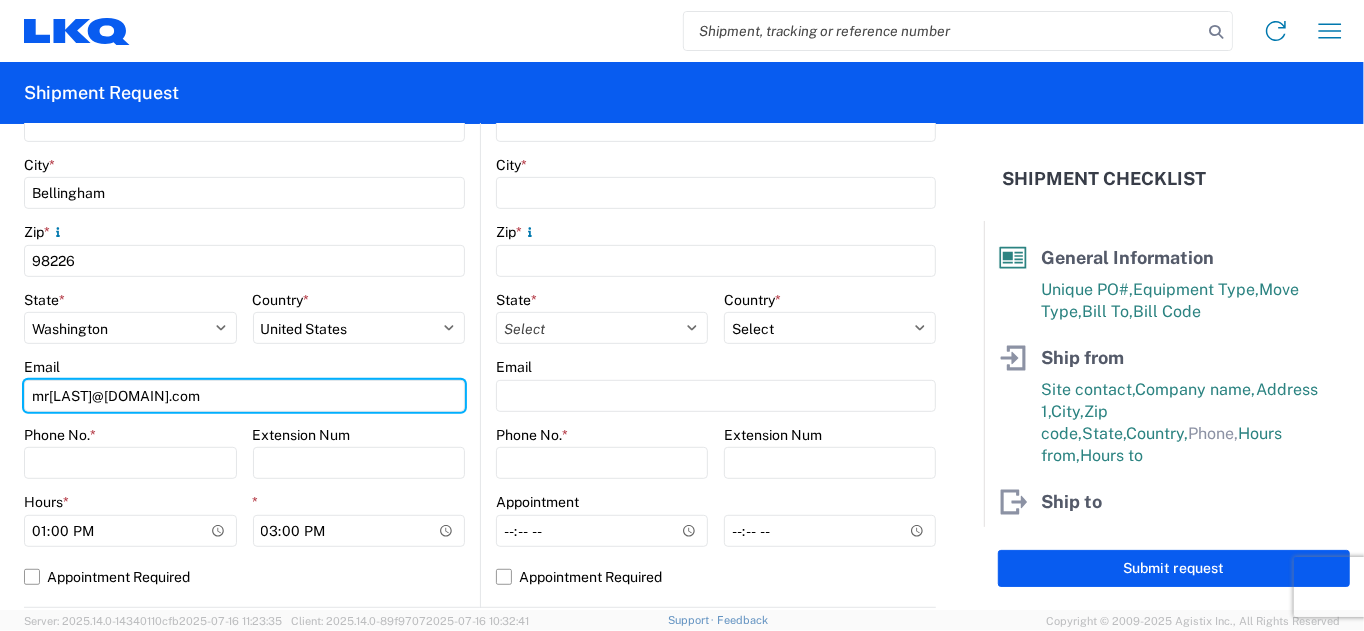 type on "mr[LAST]@[DOMAIN].com" 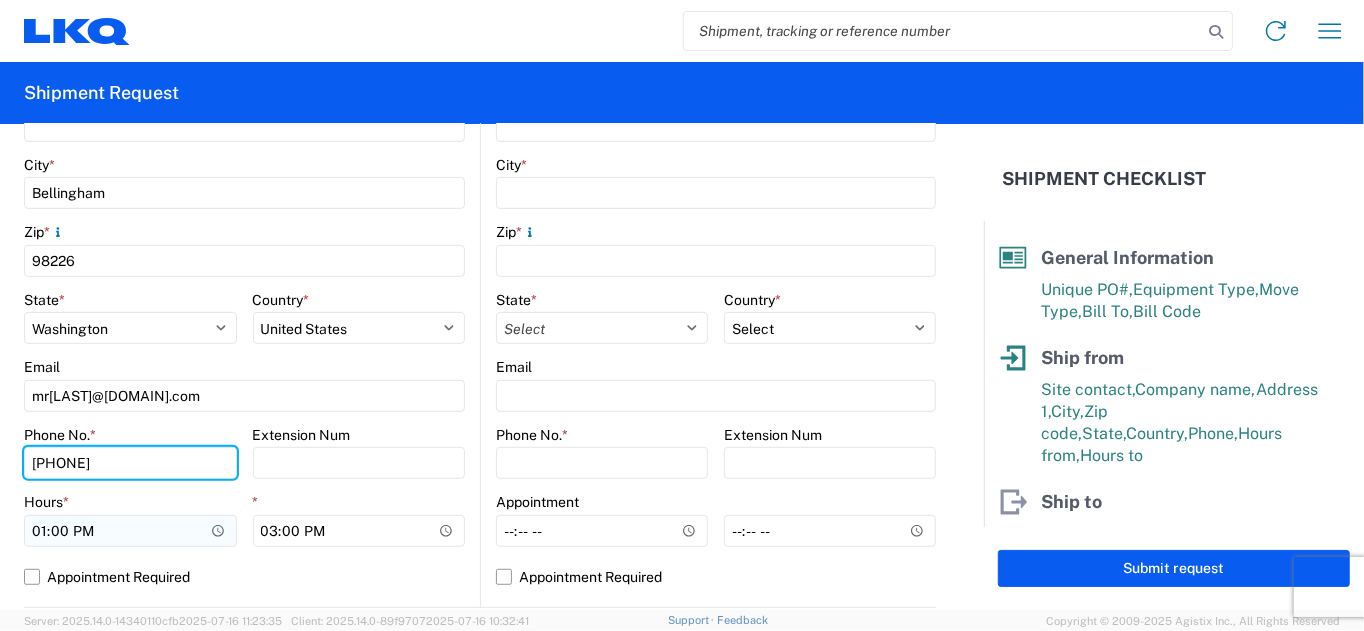 type on "[PHONE]" 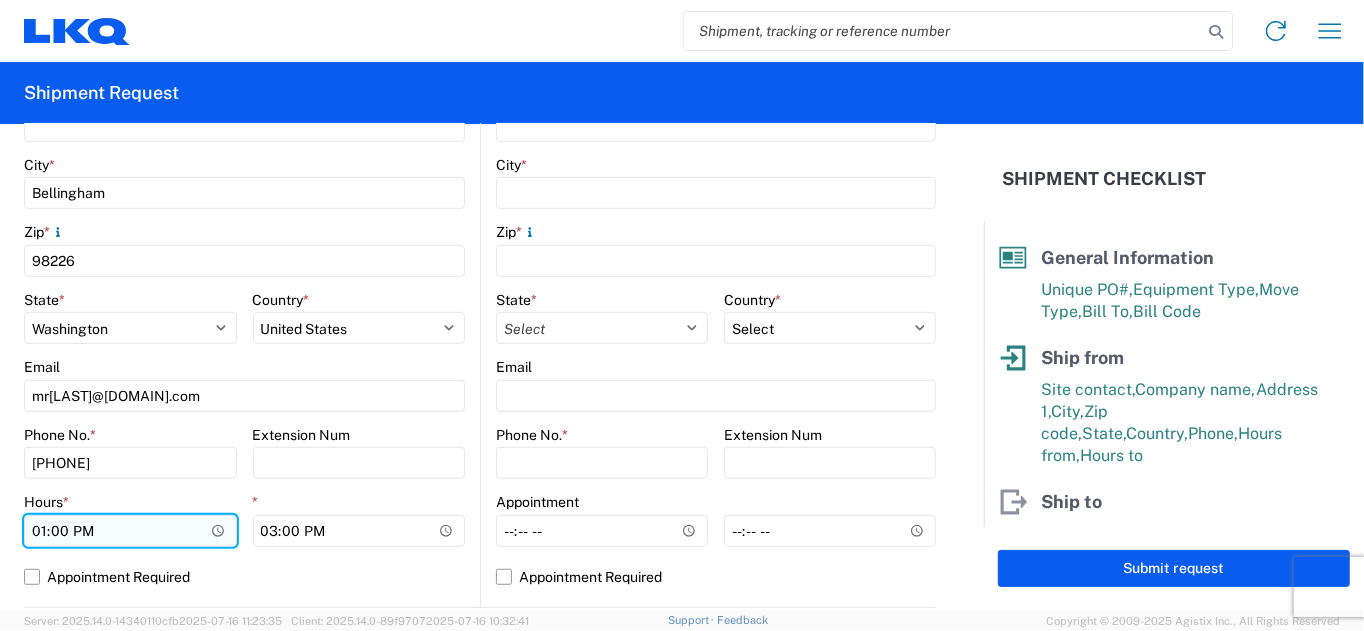 click on "13:00" at bounding box center (130, 531) 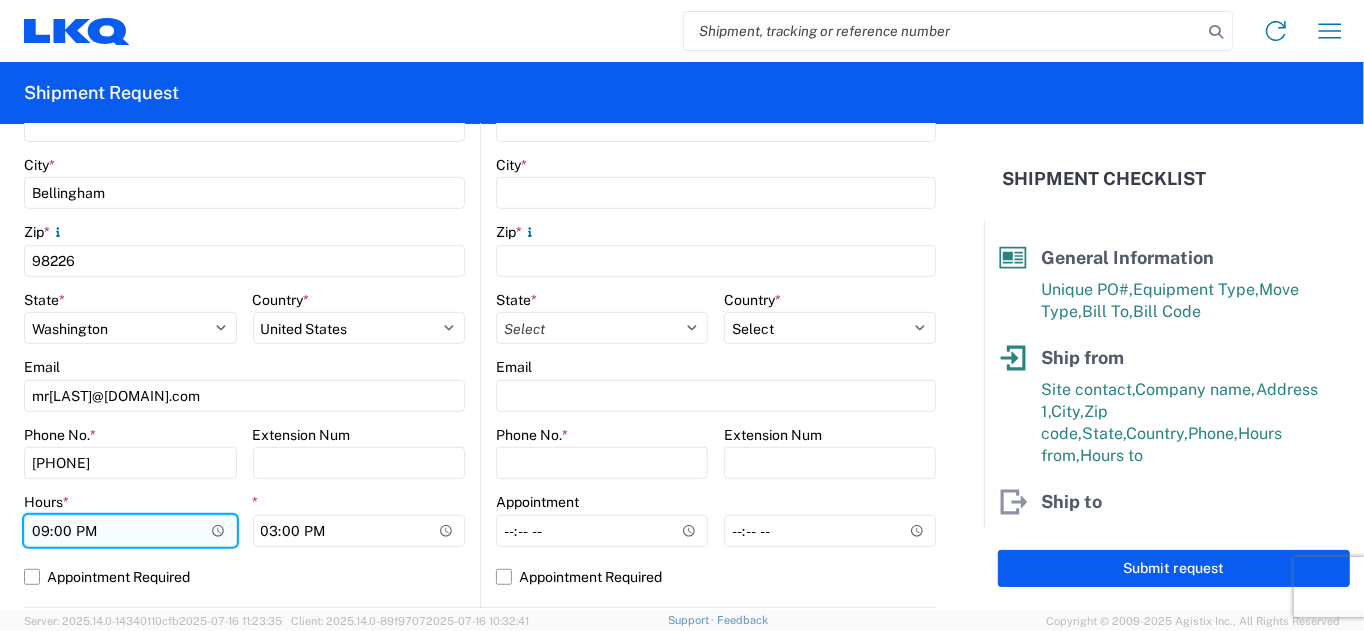 click on "21:00" at bounding box center (130, 531) 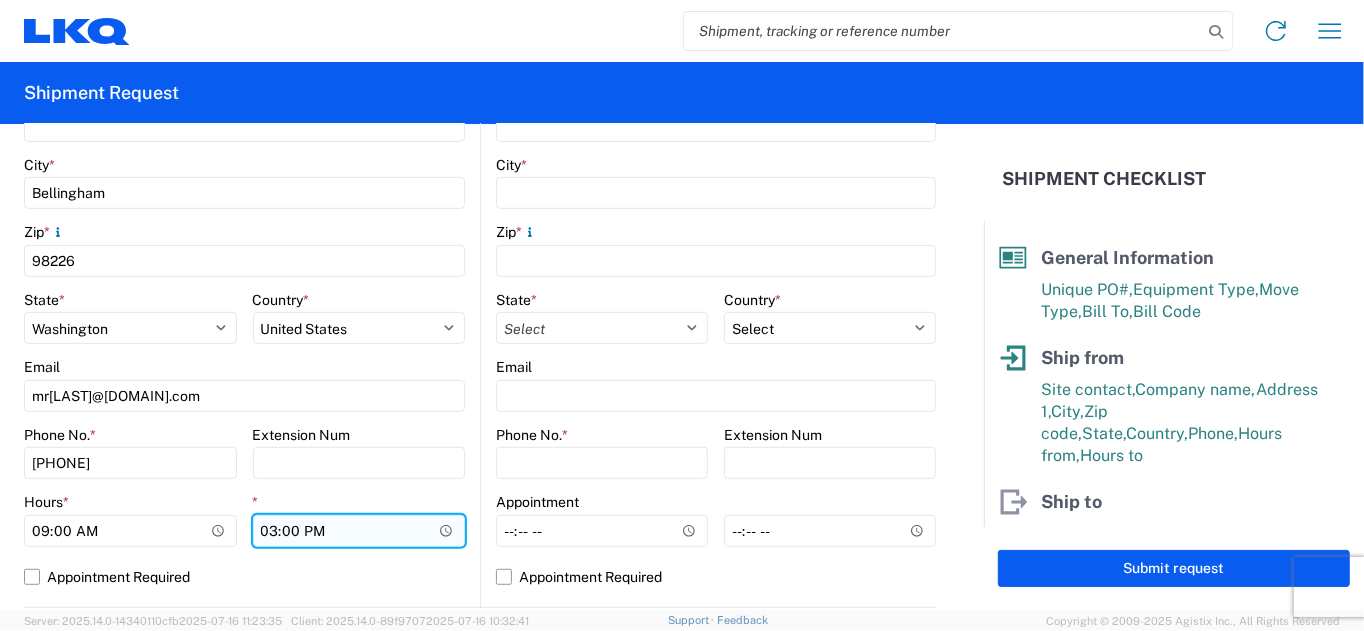 click on "15:00" at bounding box center (359, 531) 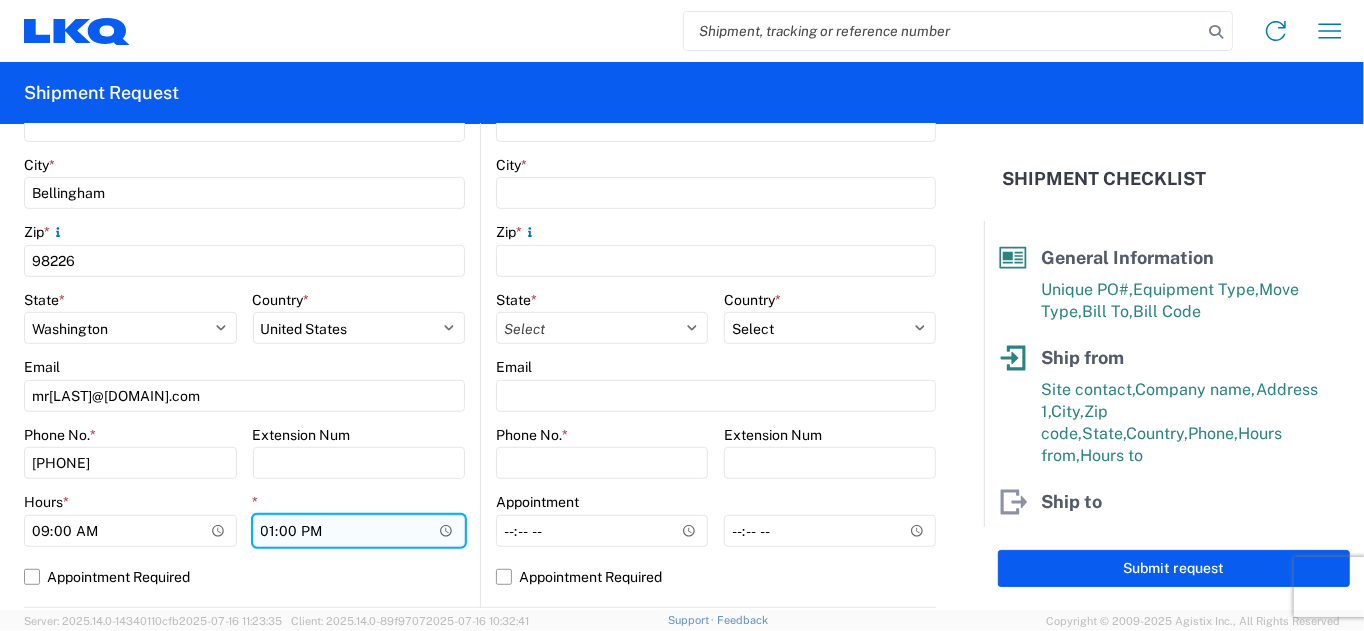 type on "12:00" 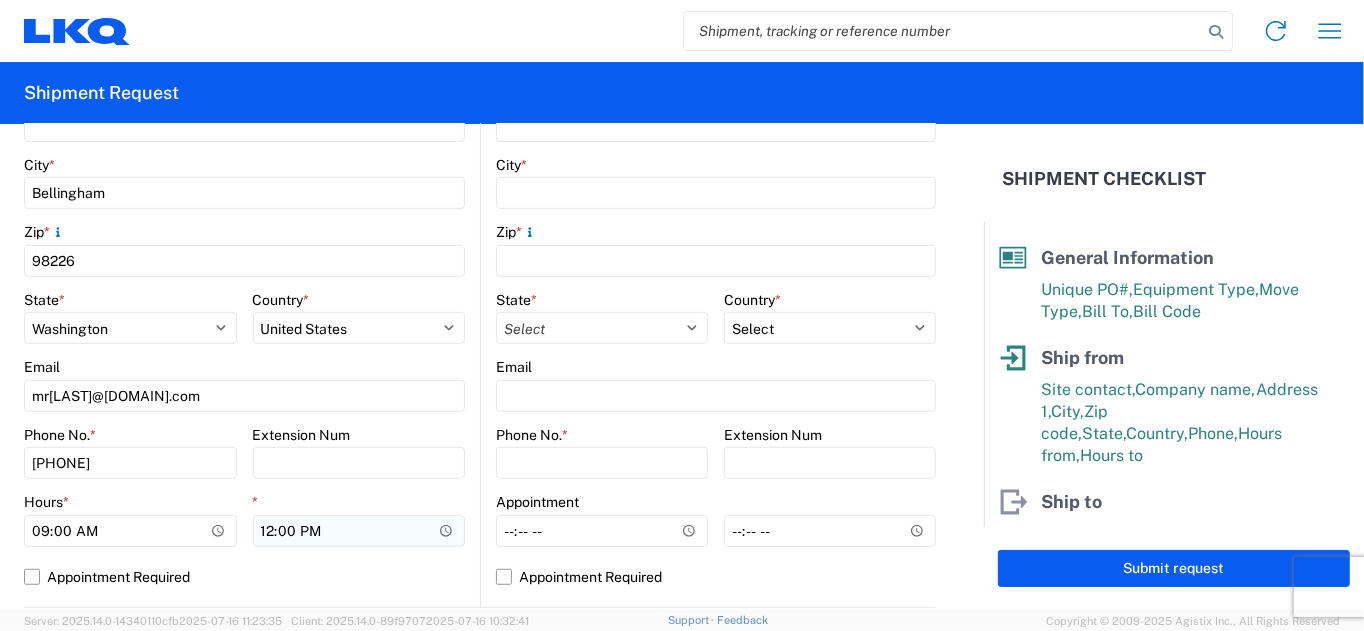 scroll, scrollTop: 87, scrollLeft: 0, axis: vertical 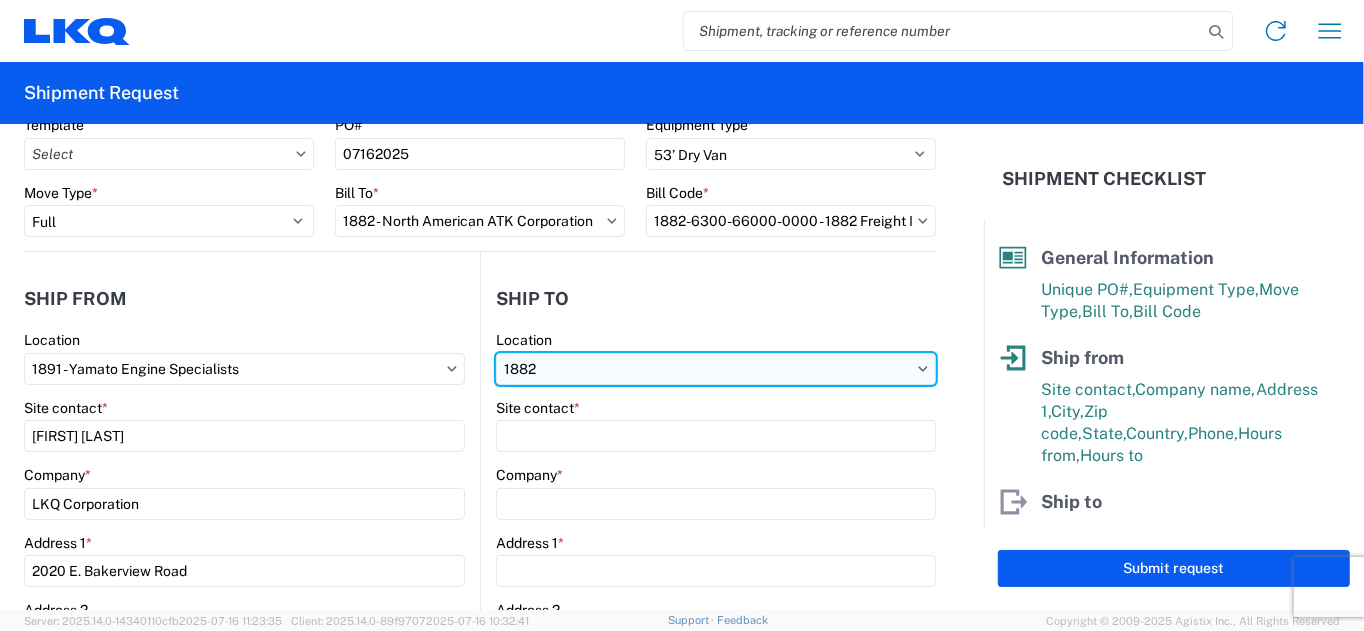 type on "1882" 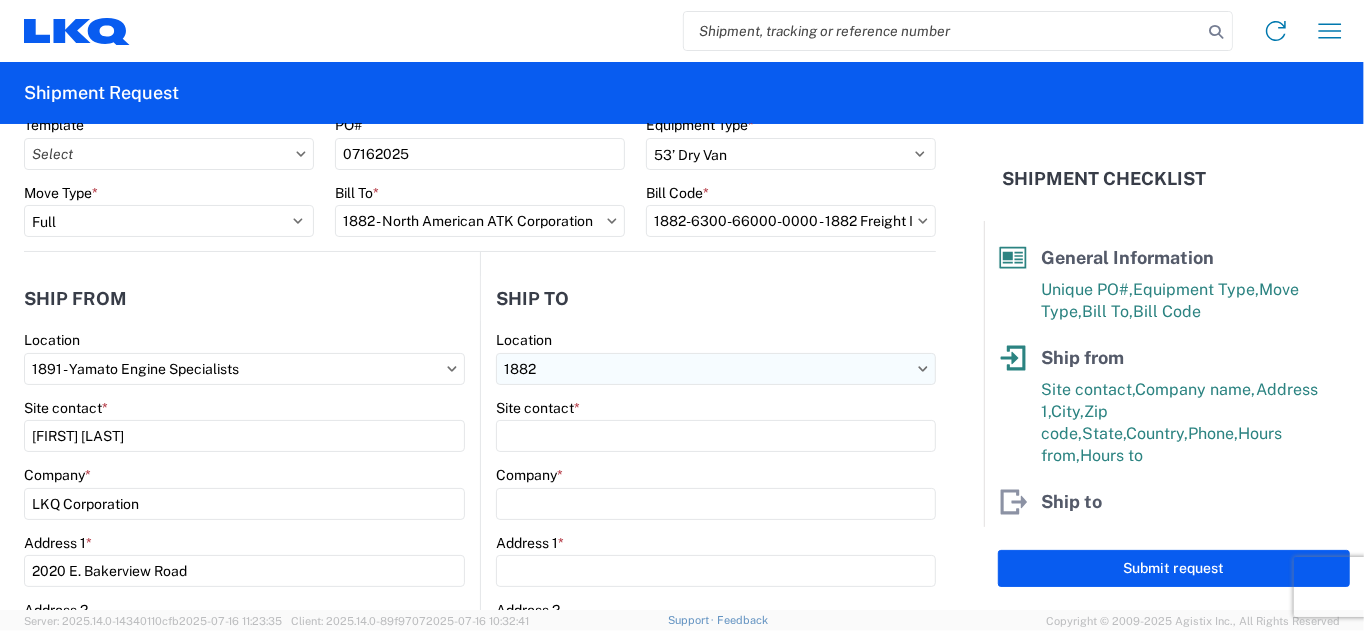 click on "1882" at bounding box center [716, 369] 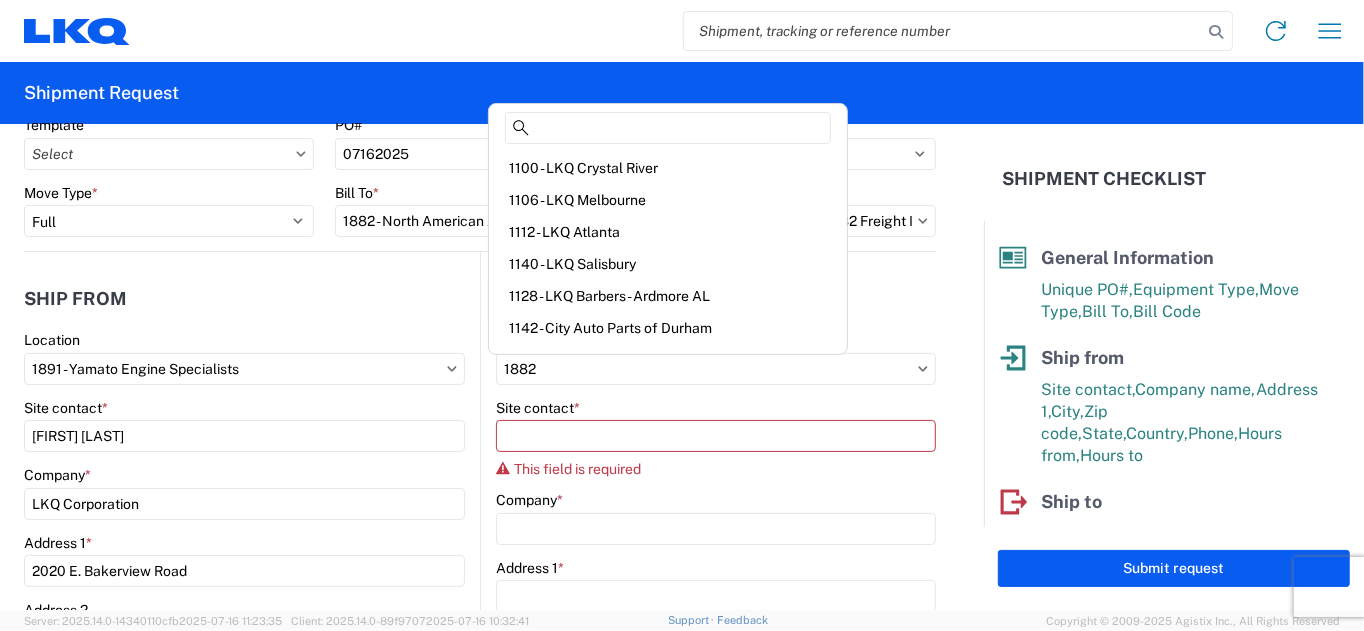 click on "Ship from  1891  Location  1891 - Yamato Engine Specialists  Site contact  * [FIRST] [LAST]  Company  * LKQ Corporation  Address 1  * 2020 E. Bakerview Road  Address 2   City  * [CITY]  Zip  *
98226  State  * Select Alabama Alaska Arizona Arkansas Armed Forces Americas Armed Forces Europe Armed Forces Pacific California Colorado Connecticut Delaware District of Columbia Florida Georgia Hawaii Idaho Illinois Indiana Iowa Kansas Kentucky Louisiana Maine Maryland Massachusetts Michigan Minnesota Mississippi Missouri Montana Nebraska Nevada New Hampshire New Jersey New Mexico New York North Carolina North Dakota Ohio Oklahoma Oregon Palau Pennsylvania Puerto Rico Rhode Island South Carolina South Dakota Tennessee Texas Utah Vermont Virginia Washington West Virginia Wisconsin Wyoming  Country  * Select Afghanistan Åland Islands Albania Algeria American Samoa Andorra Angola Anguilla Antarctica Antigua & Barbuda Argentina Armenia Aruba Australia Austria Azerbaijan Bahamas Bahrain Bangladesh Barbados" 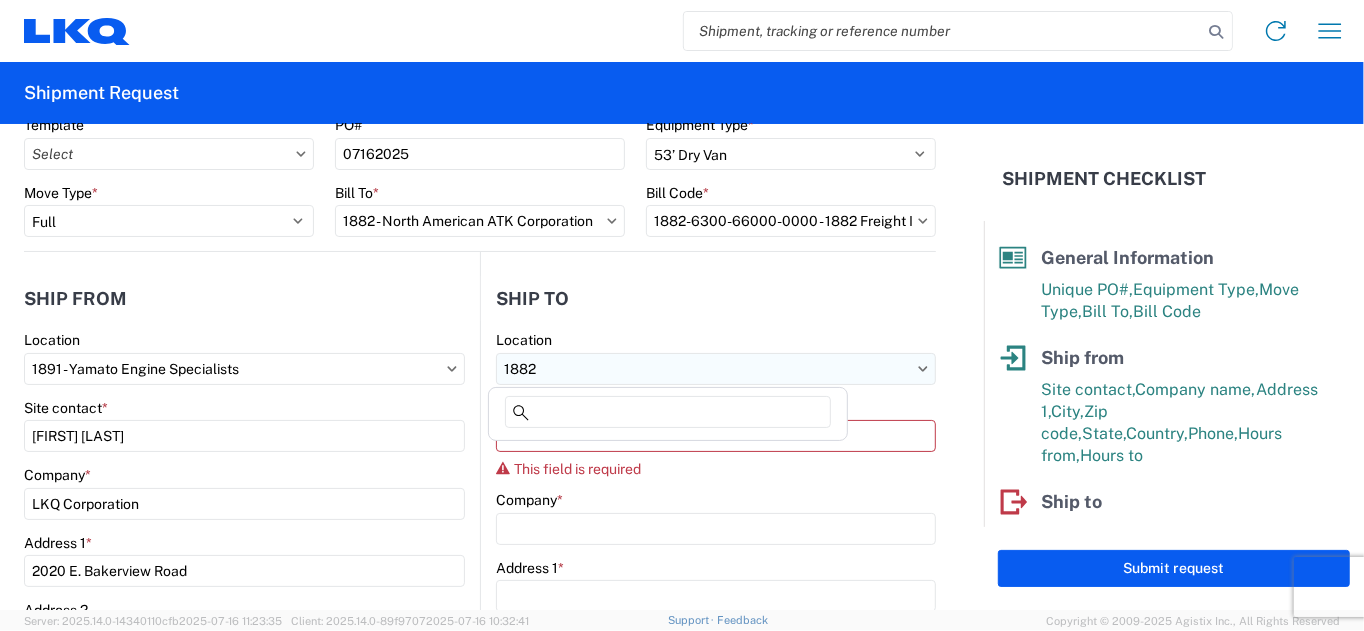 click on "1882" at bounding box center [716, 369] 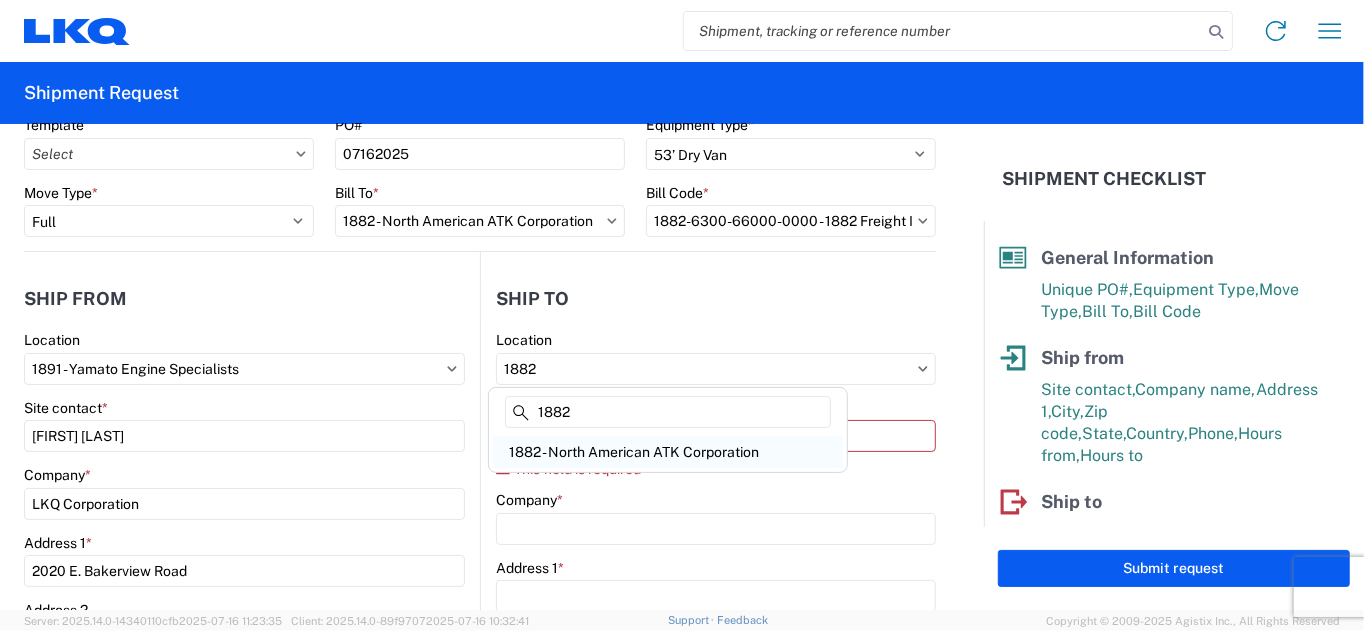 type on "1882" 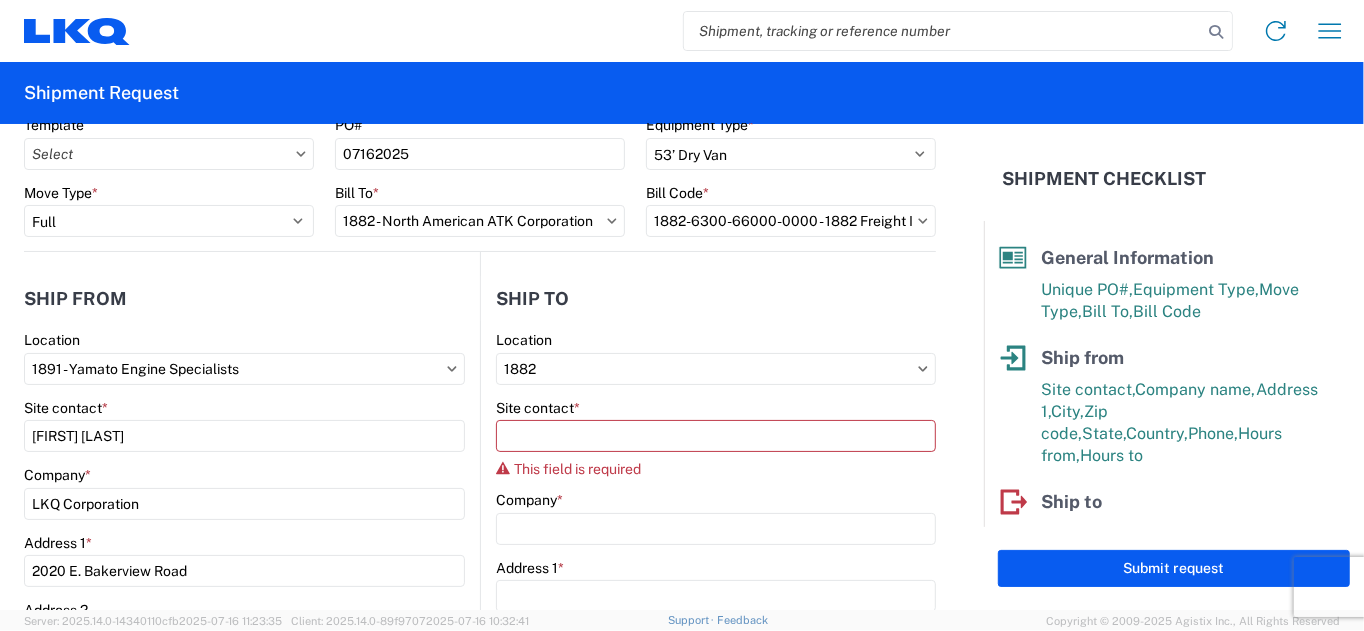 type on "1882 - North American ATK Corporation" 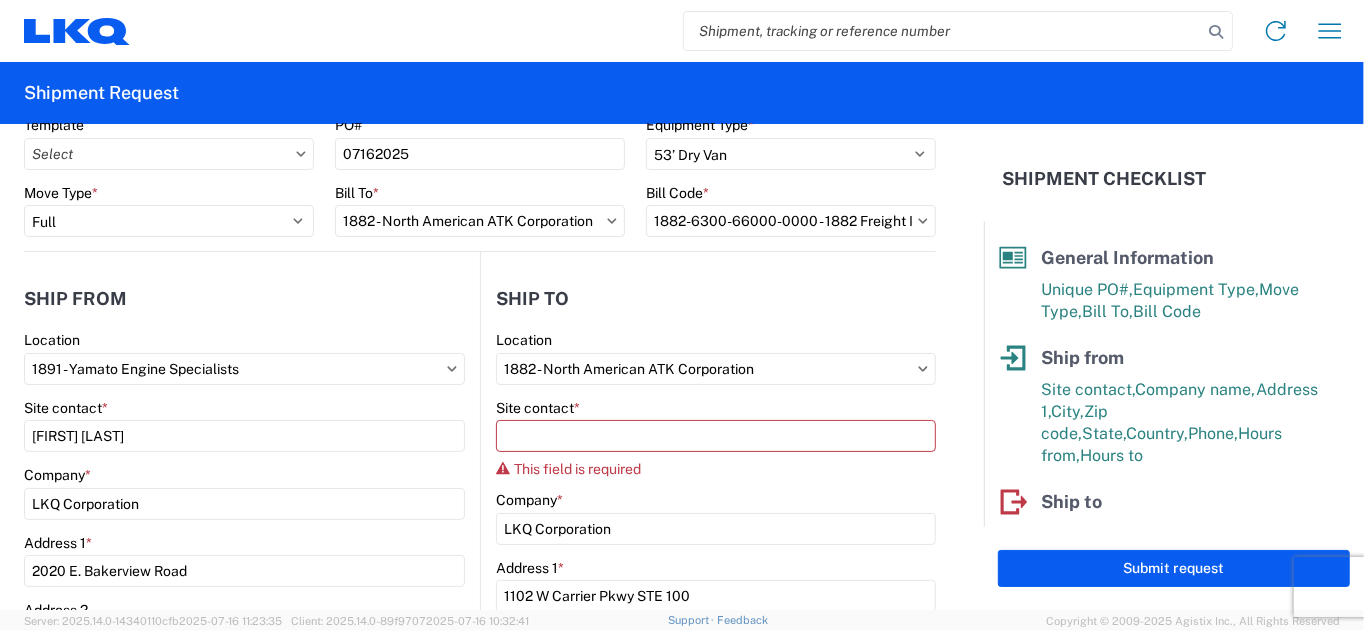 select on "US" 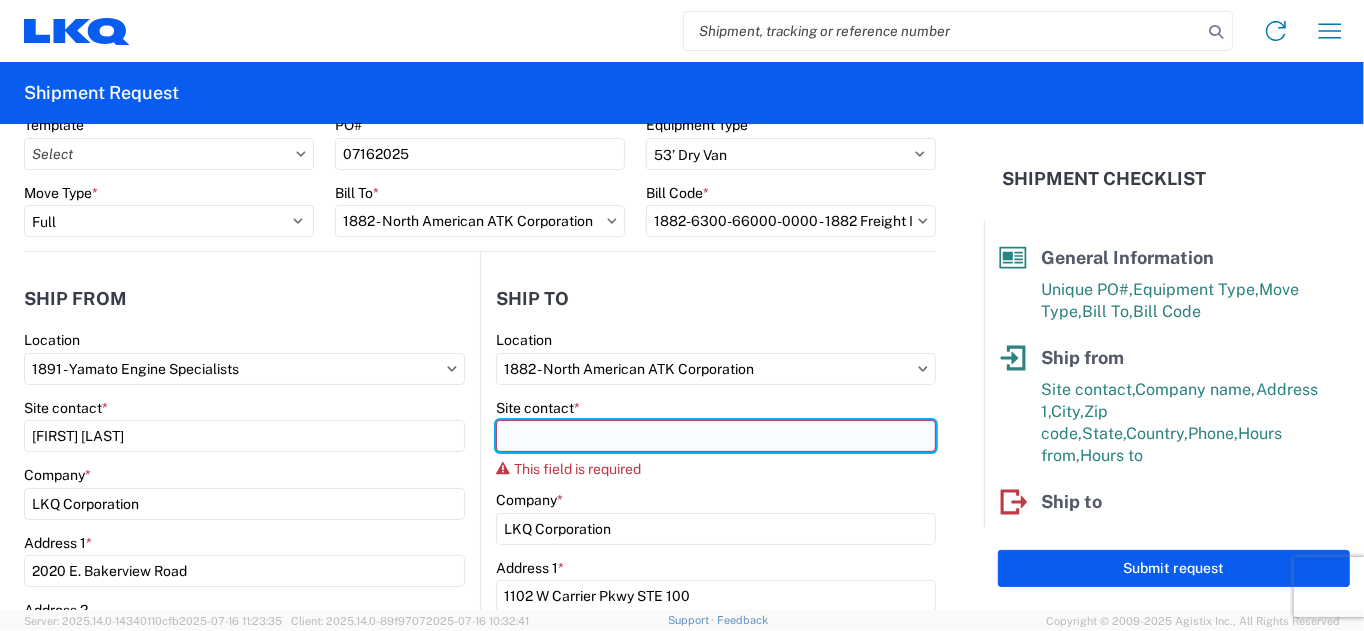 click on "Site contact  *" at bounding box center [716, 436] 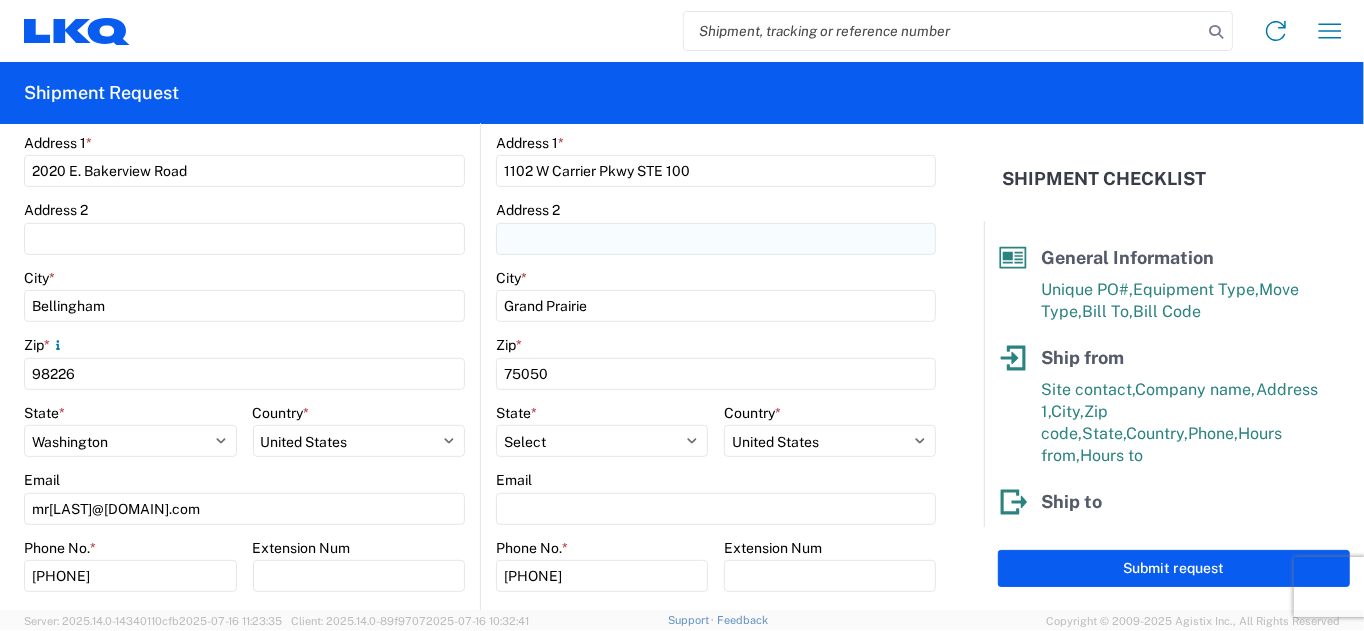 scroll, scrollTop: 587, scrollLeft: 0, axis: vertical 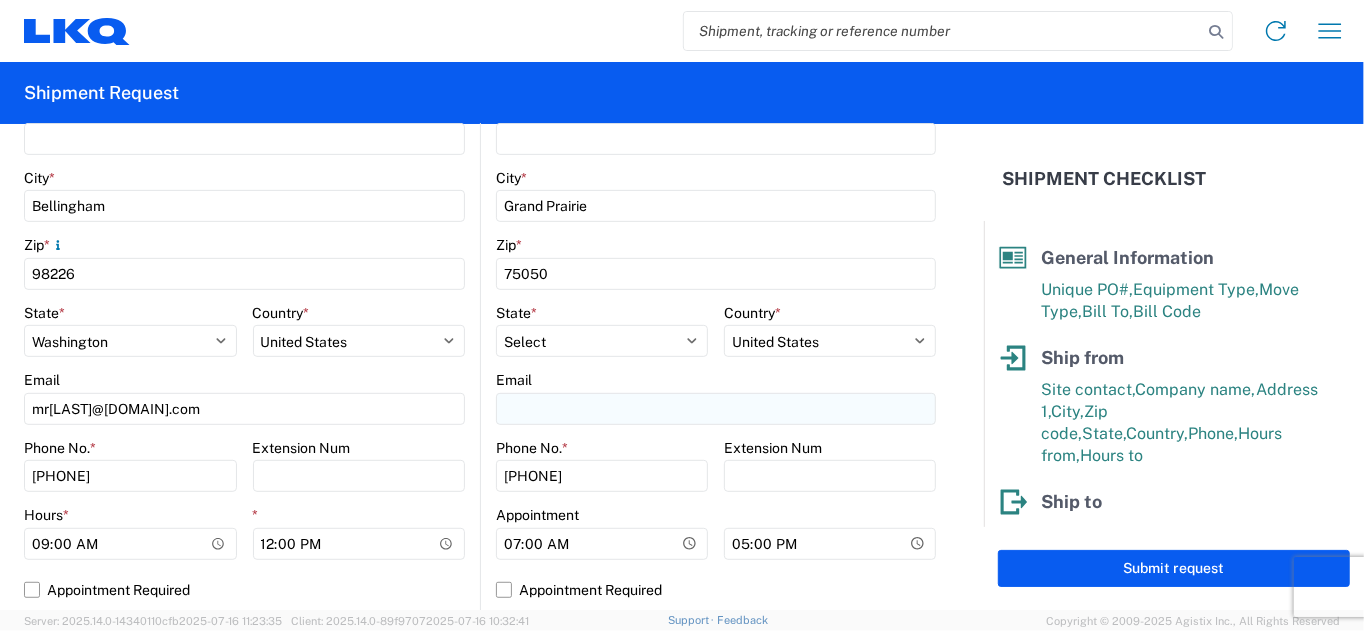type on "[FIRST] [LAST]" 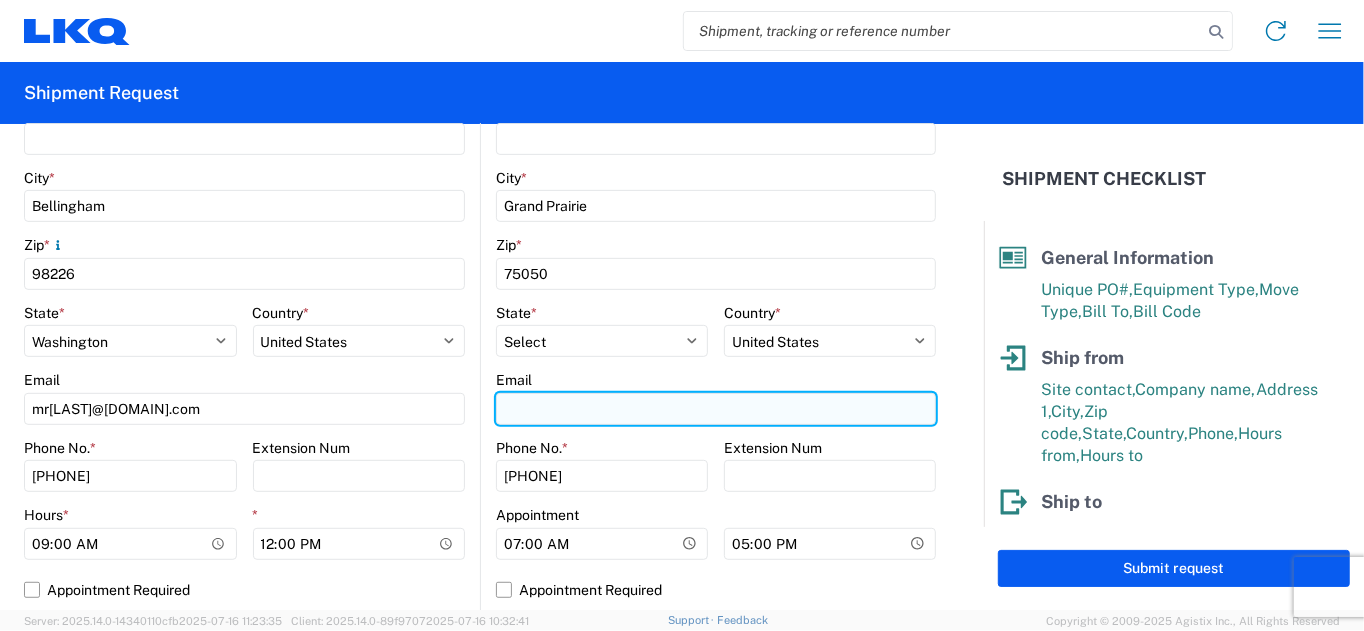 click on "Email" at bounding box center (716, 409) 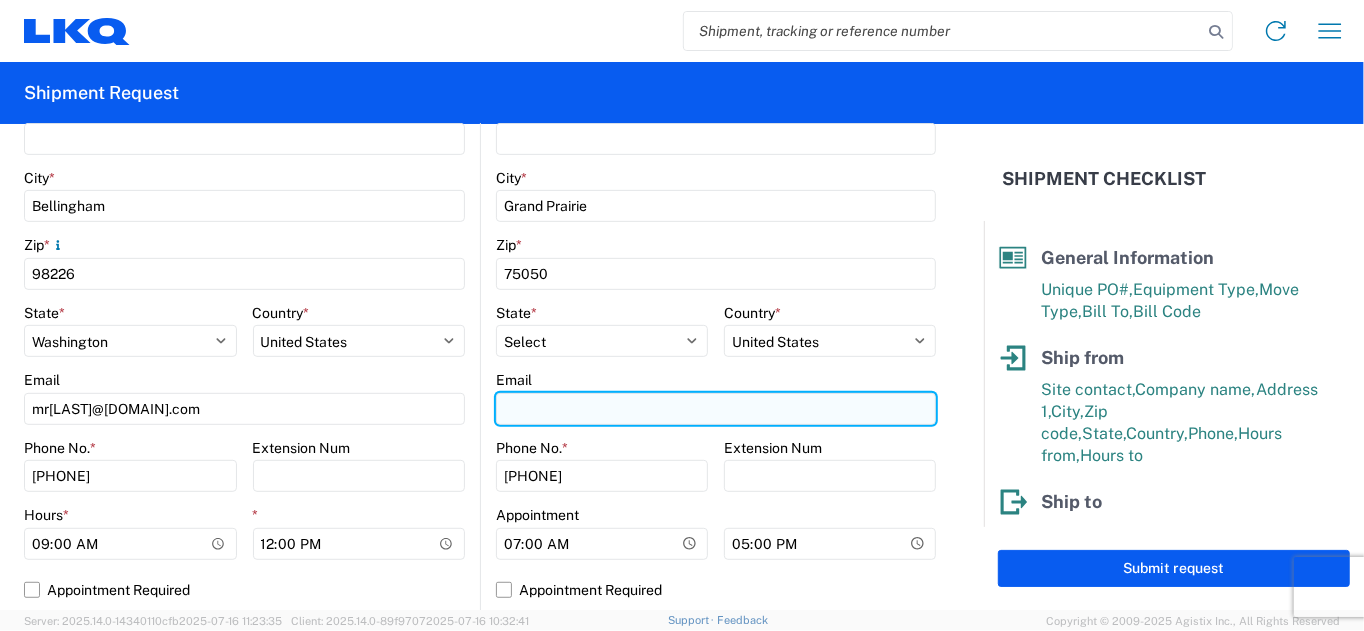 click on "Email" at bounding box center [716, 409] 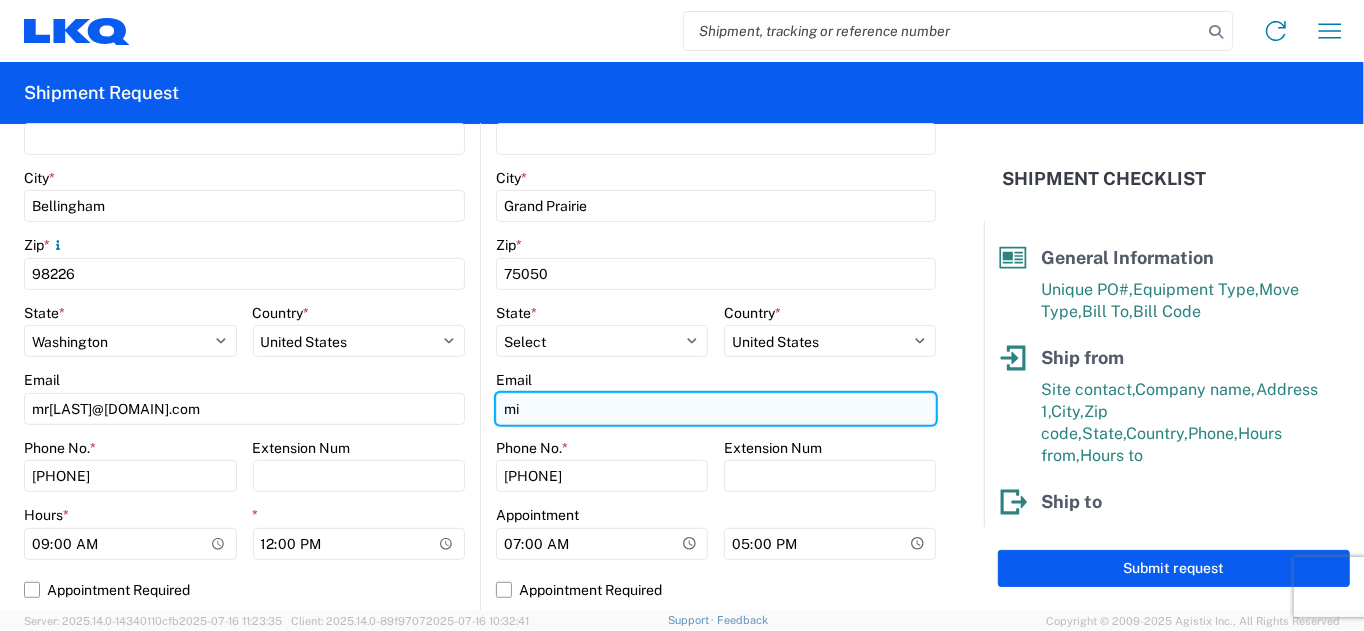 type on "[EMAIL]@[DOMAIN].com" 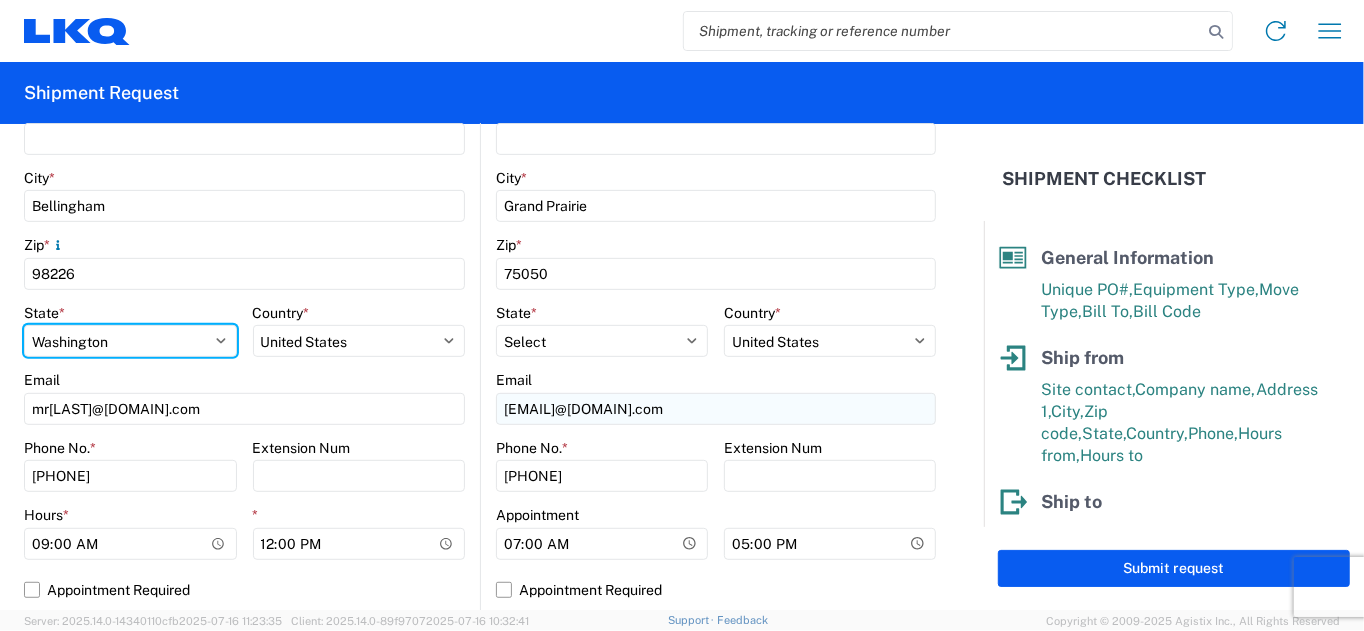select on "TX" 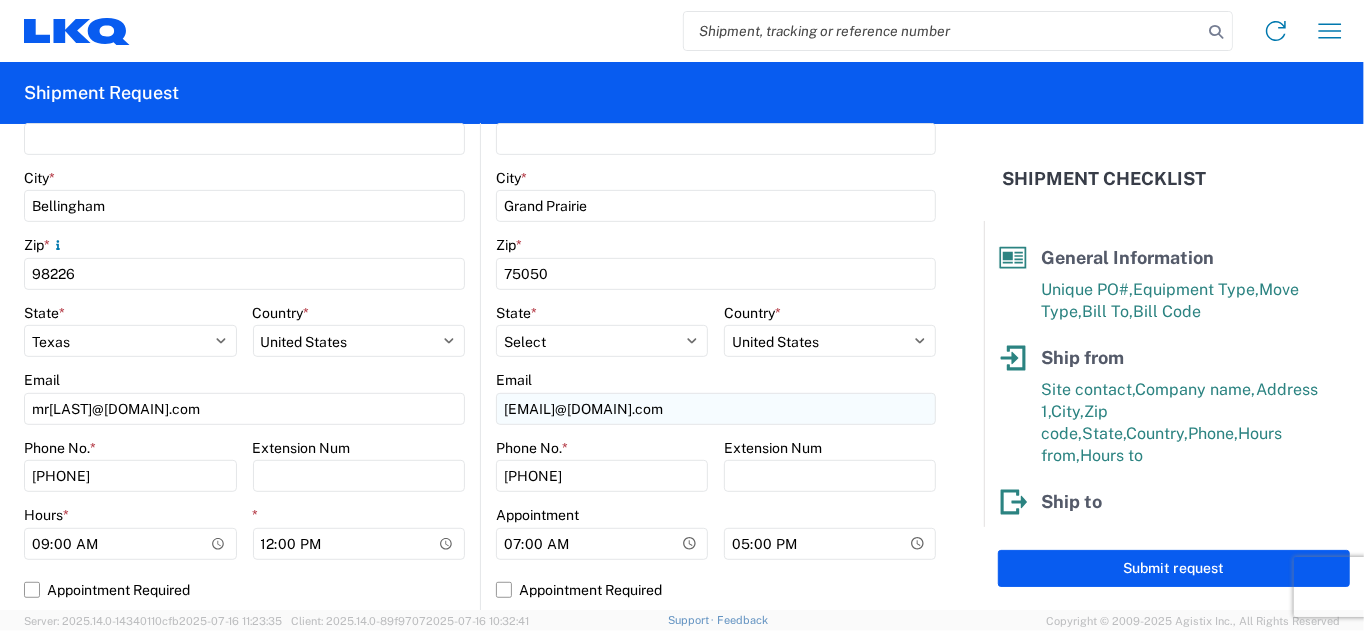 type on "[FIRST] [LAST]" 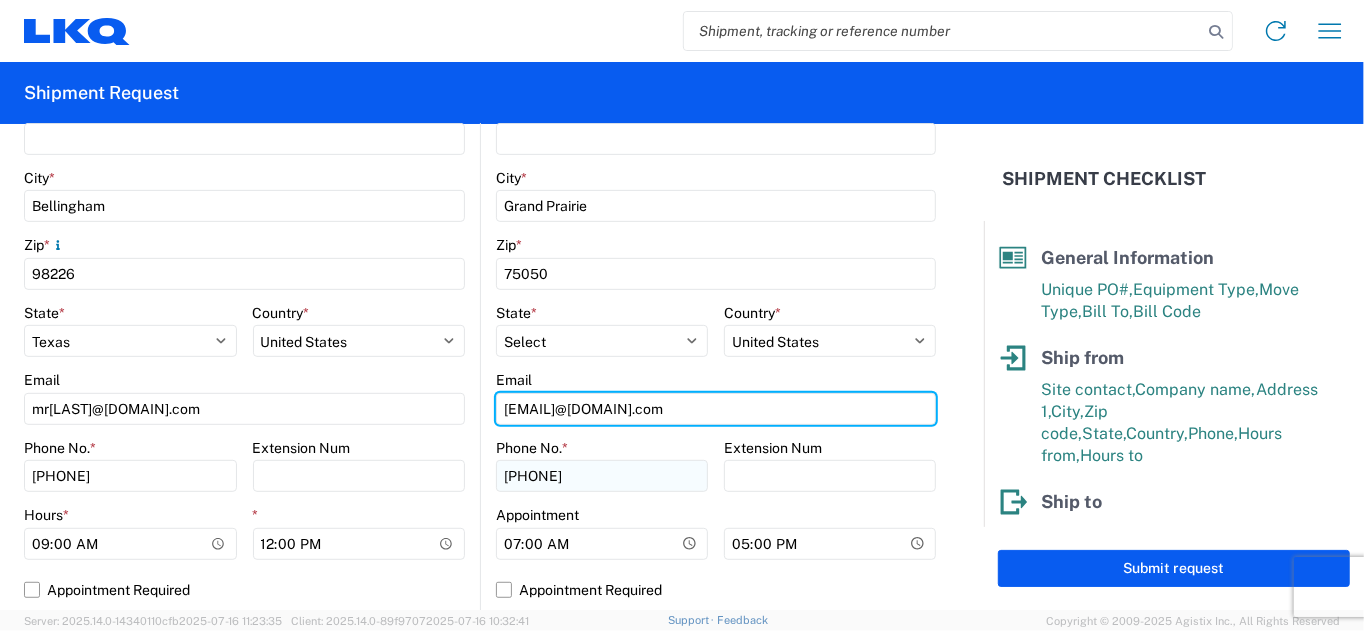 type on "[EMAIL]@[DOMAIN].com" 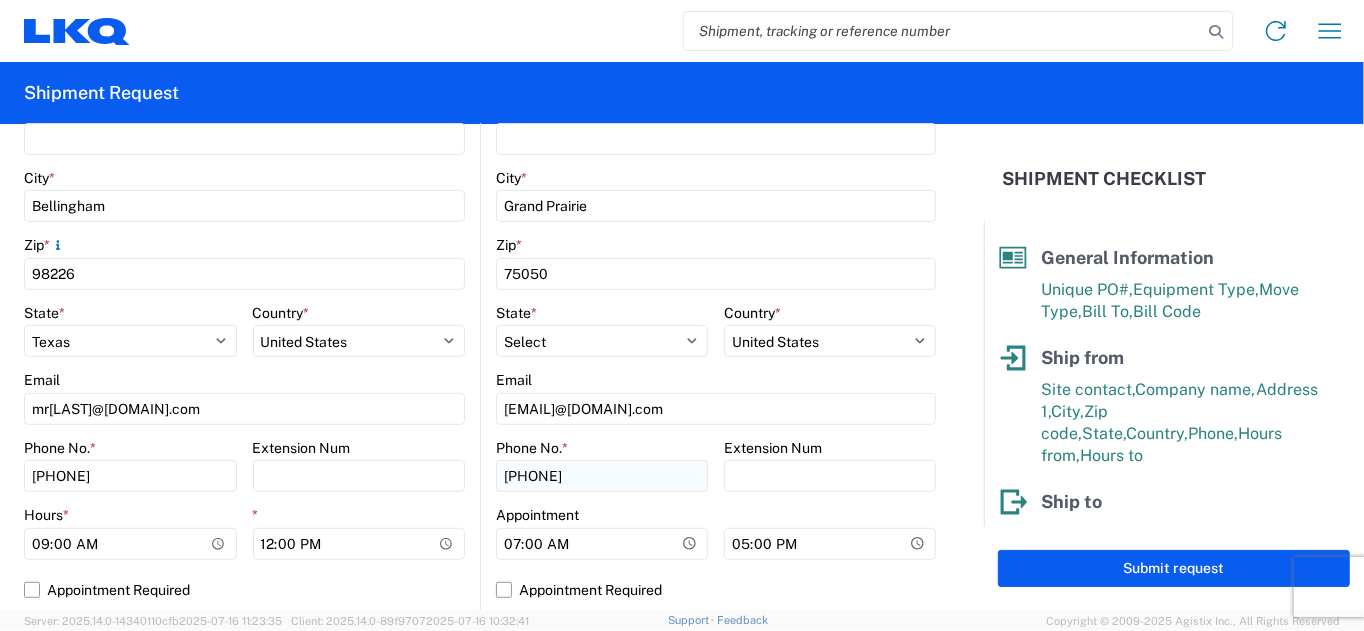 type on "[PHONE]" 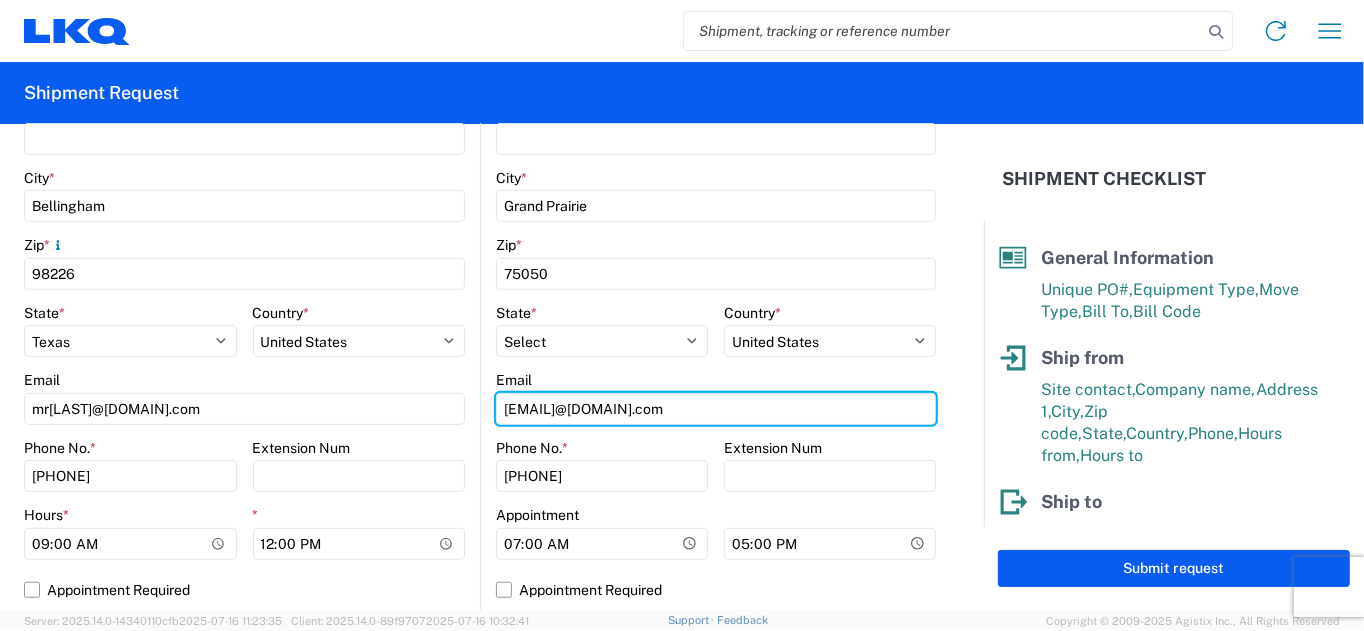 drag, startPoint x: 693, startPoint y: 409, endPoint x: 476, endPoint y: 408, distance: 217.0023 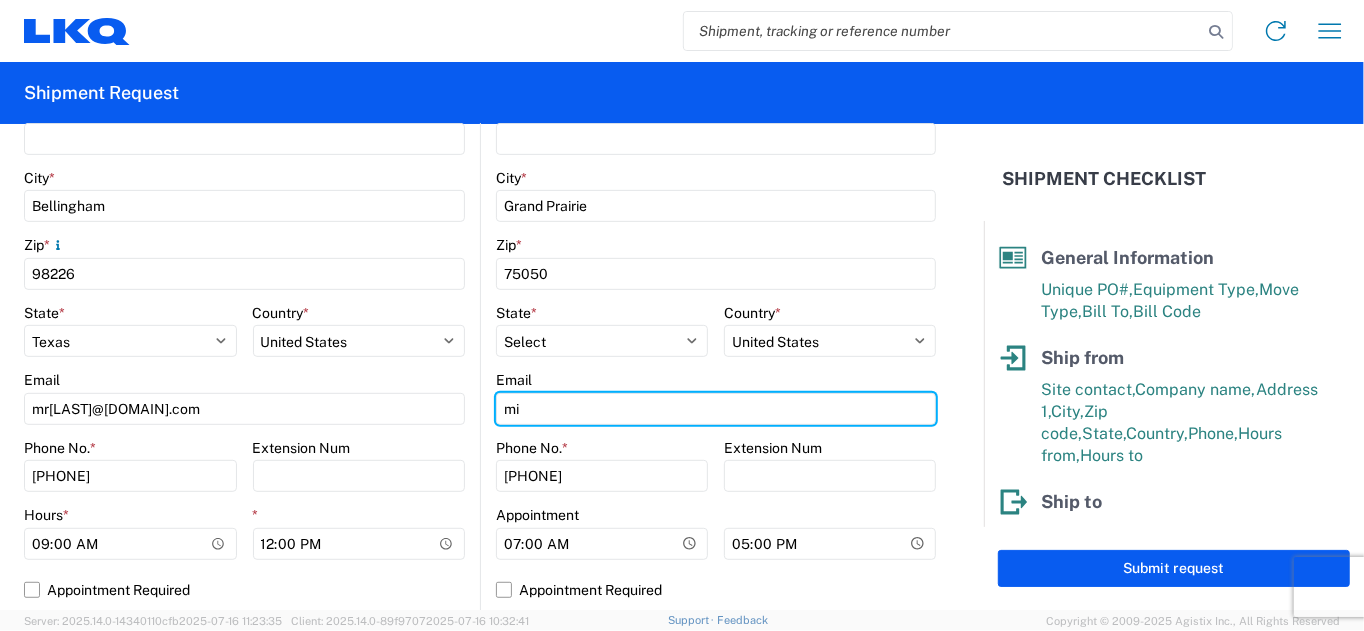 type on "[EMAIL]@[DOMAIN].com" 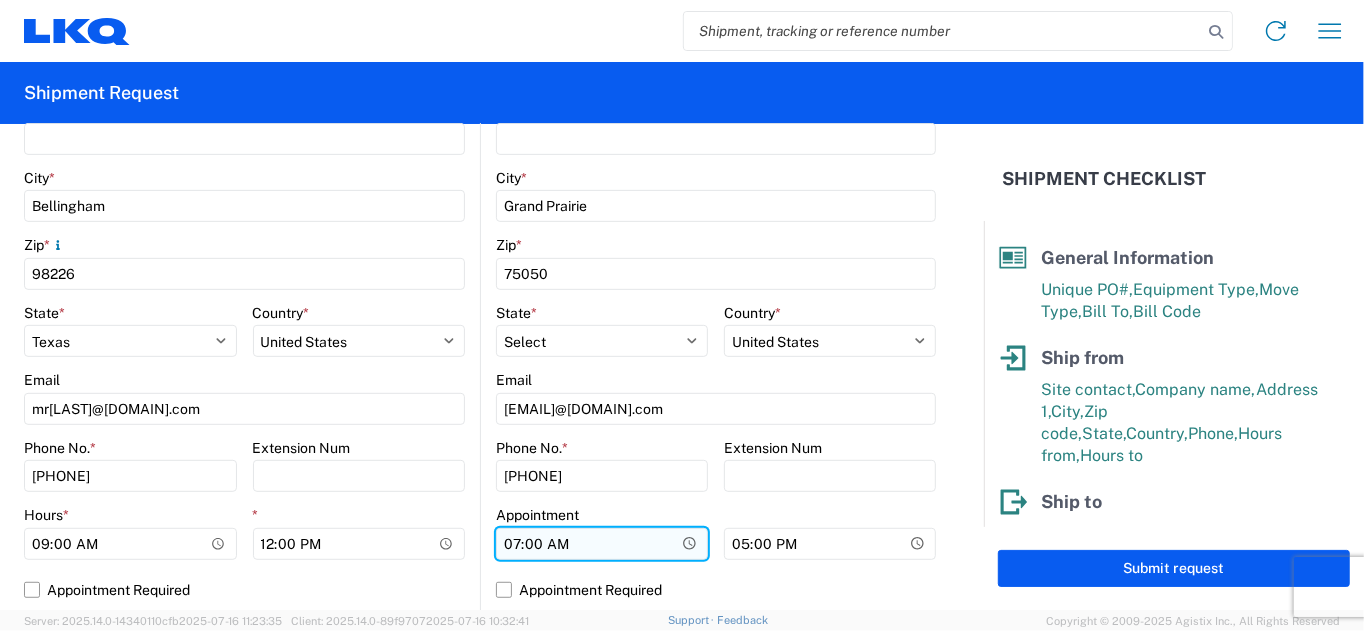 click on "07:00" at bounding box center (602, 544) 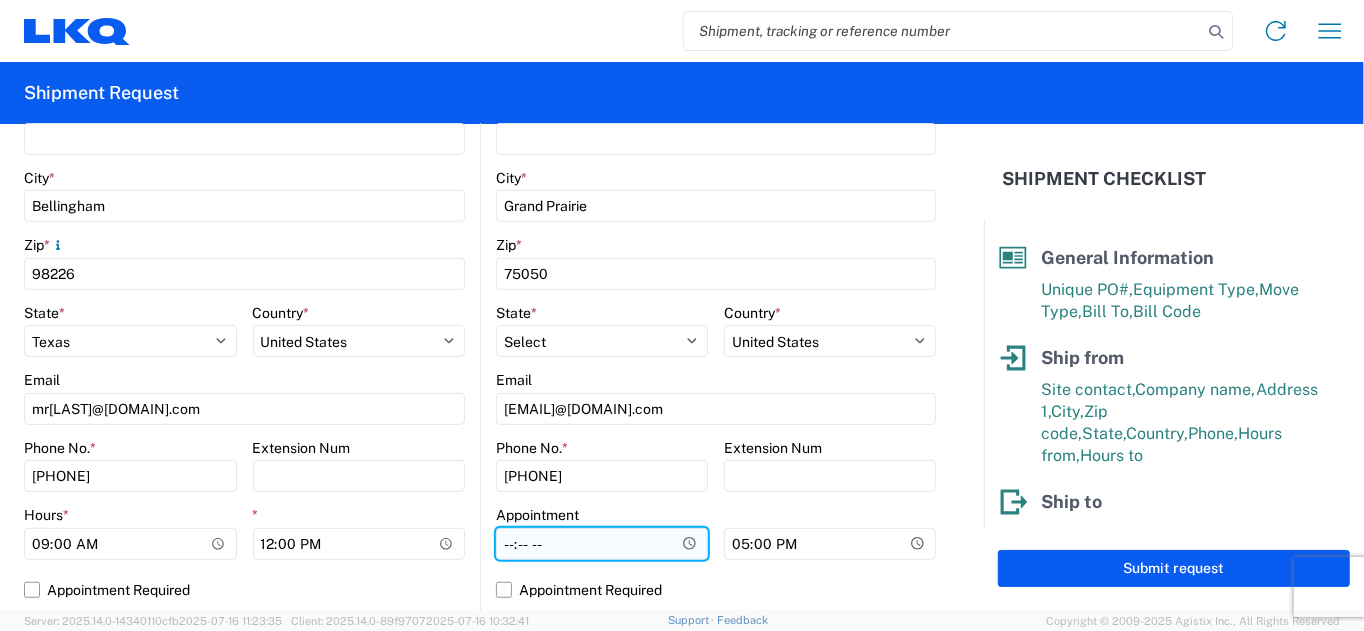 click on "Hours  *" at bounding box center [602, 544] 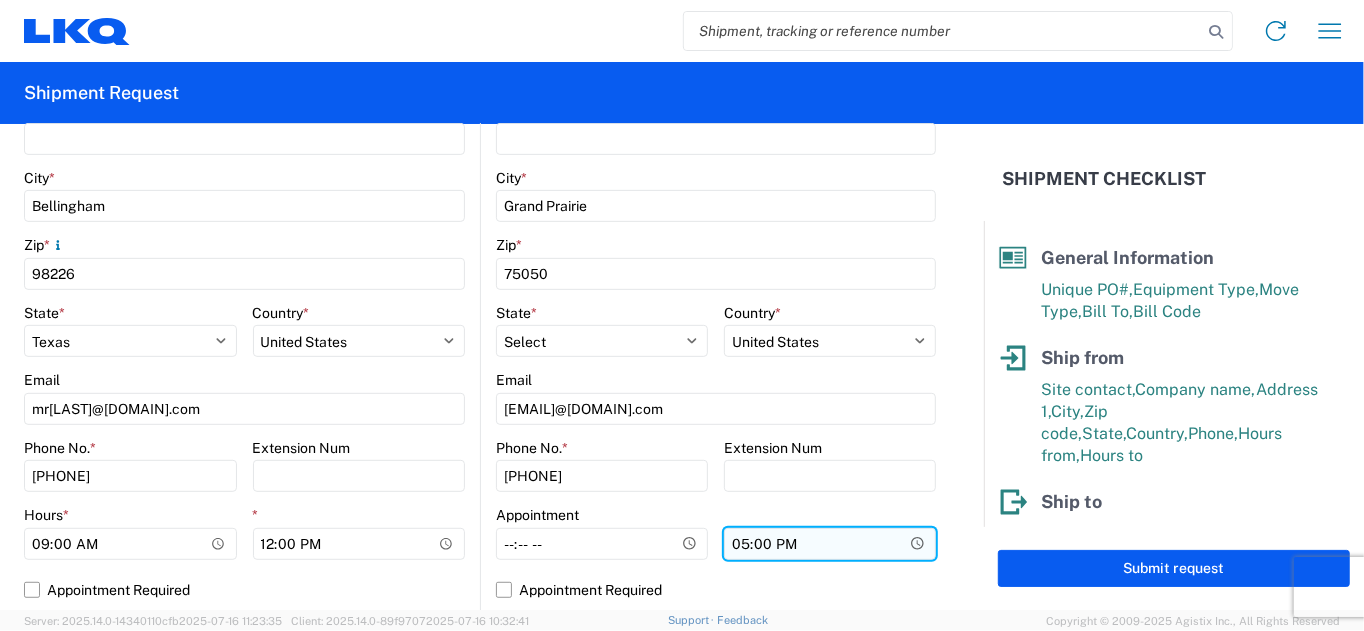 click on "17:00" at bounding box center [830, 544] 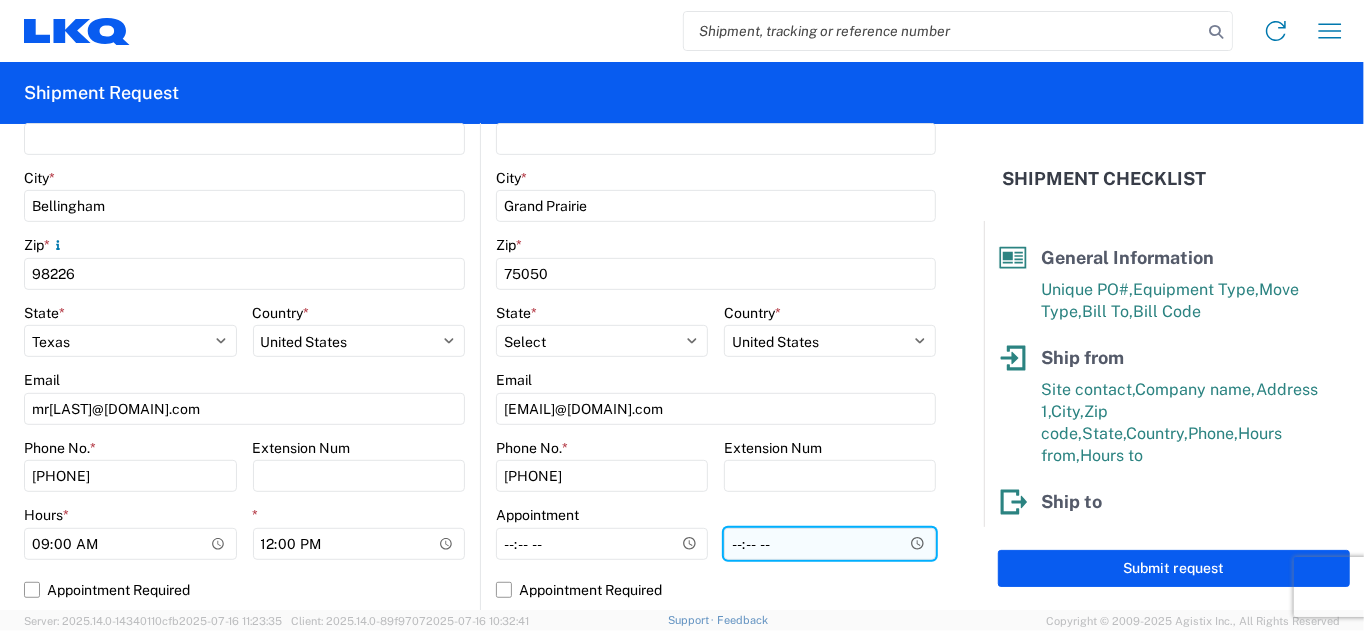 click on "*" at bounding box center [830, 544] 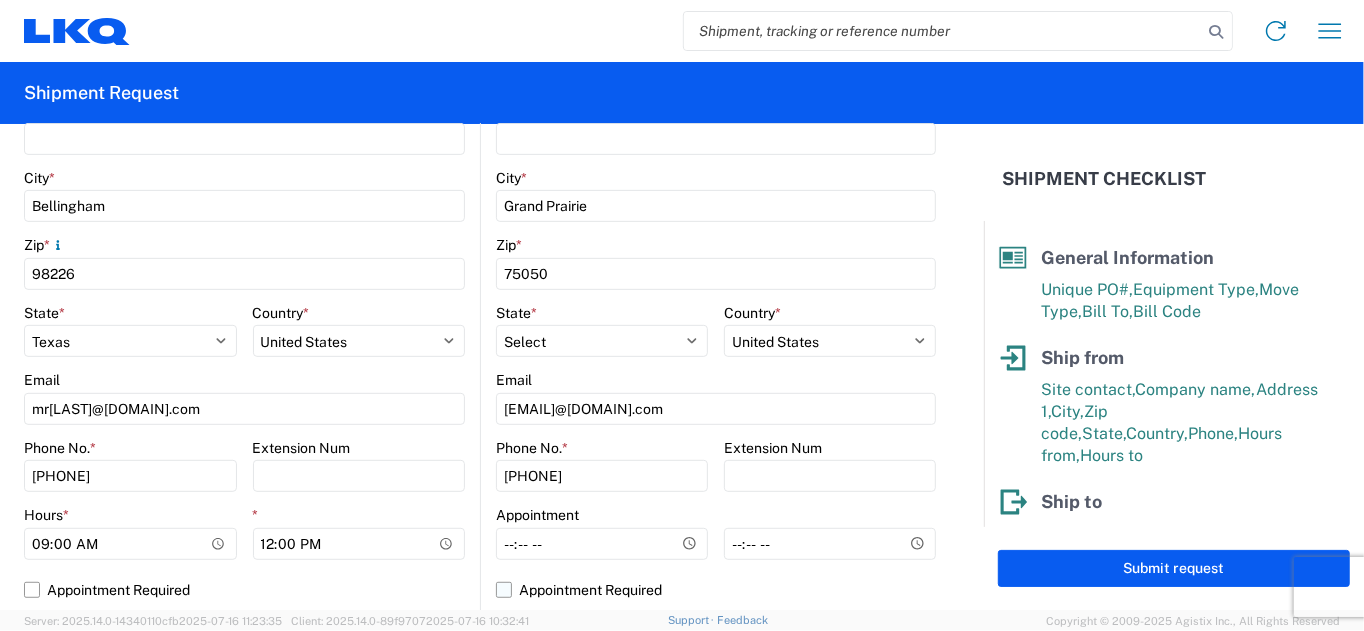click on "Appointment Required" 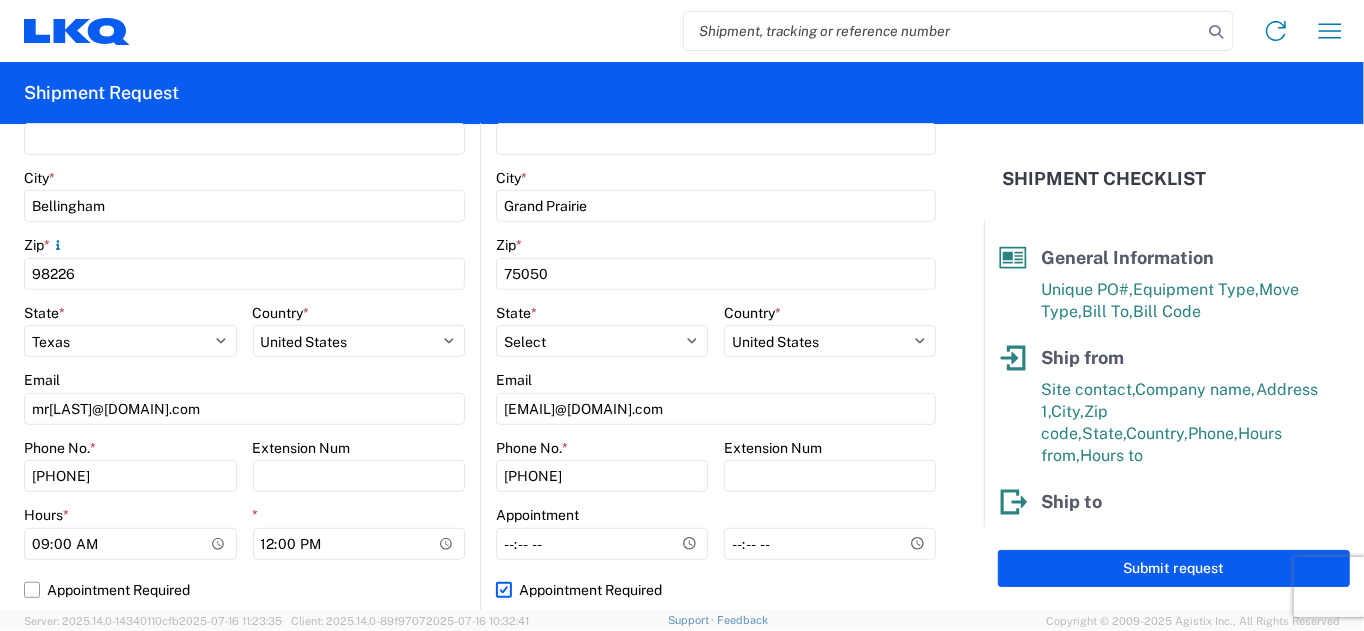 select on "US" 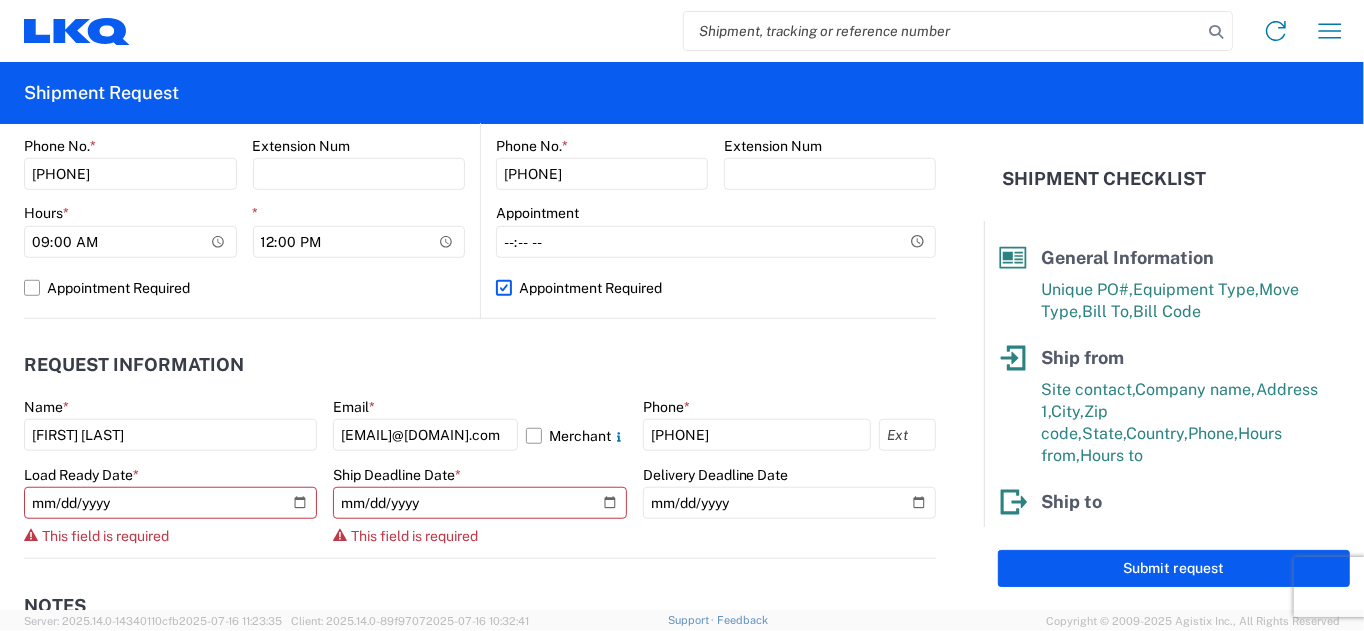 scroll, scrollTop: 1100, scrollLeft: 0, axis: vertical 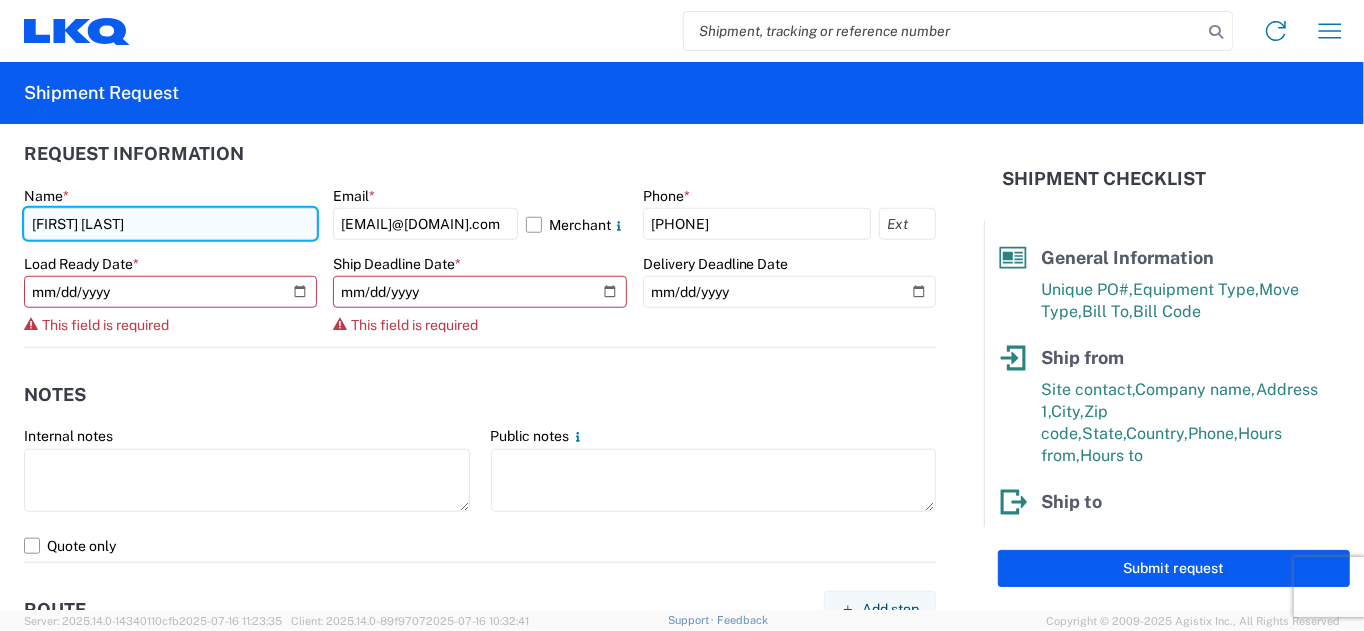 click on "[FIRST] [LAST]" 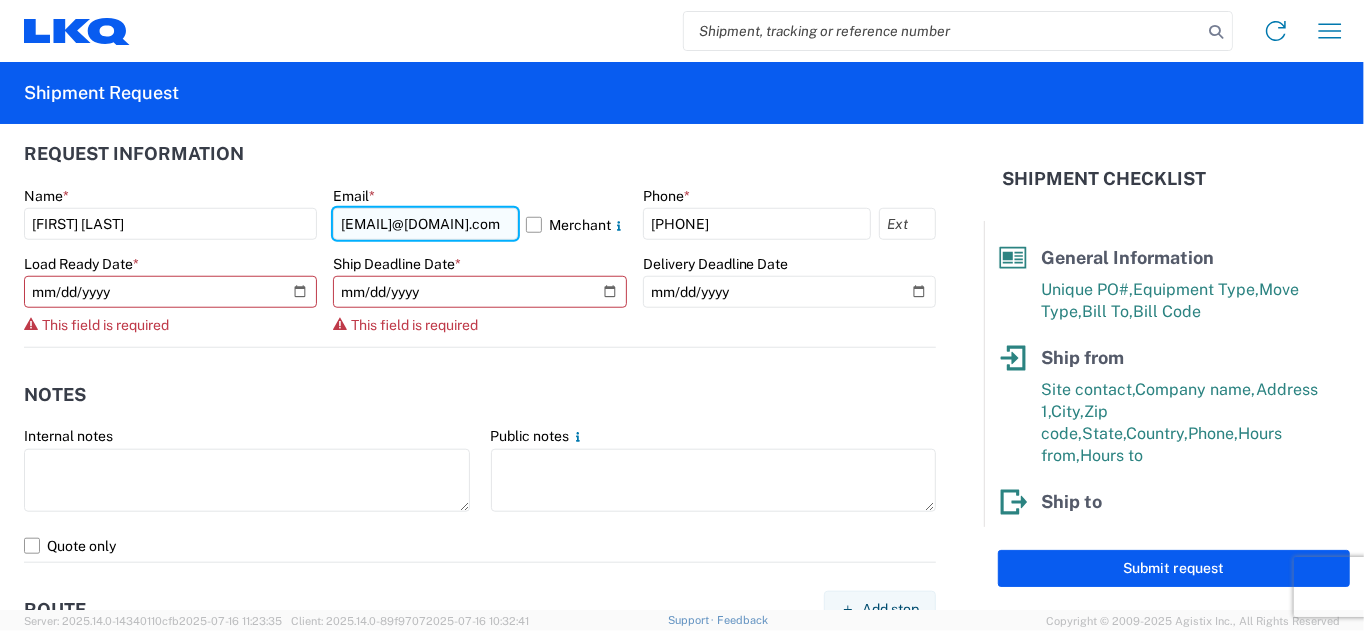 click on "[EMAIL]@[DOMAIN].com" 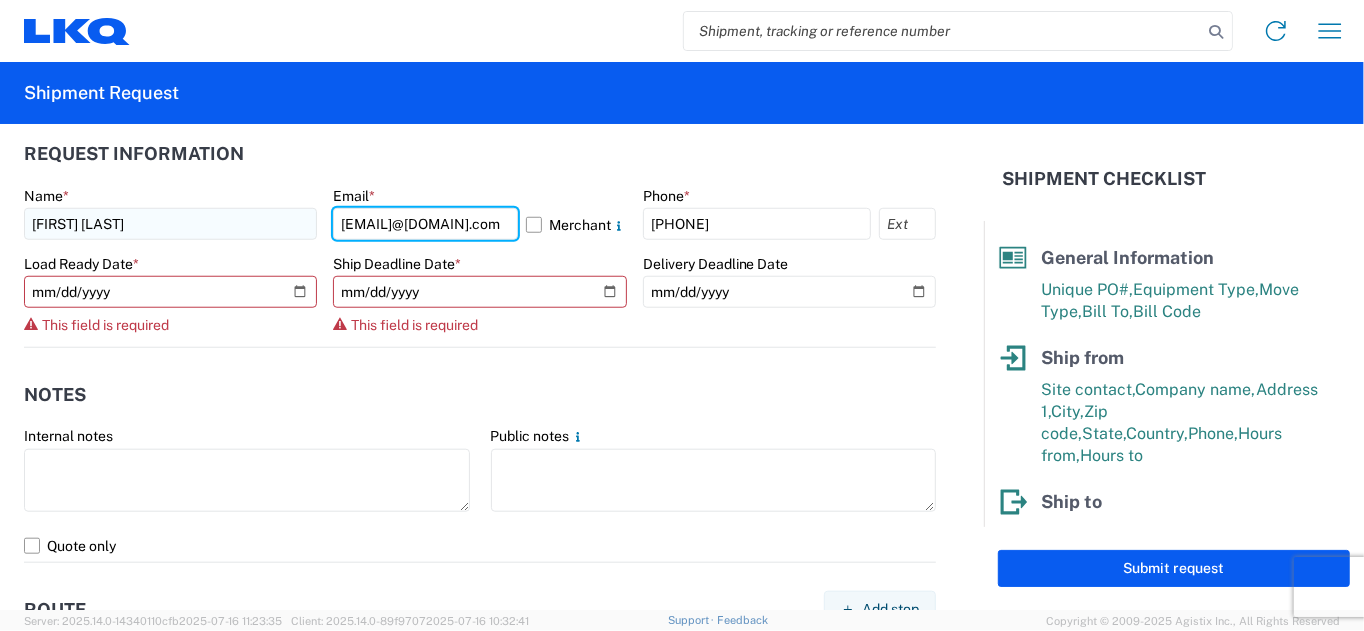 drag, startPoint x: 500, startPoint y: 223, endPoint x: 283, endPoint y: 233, distance: 217.23029 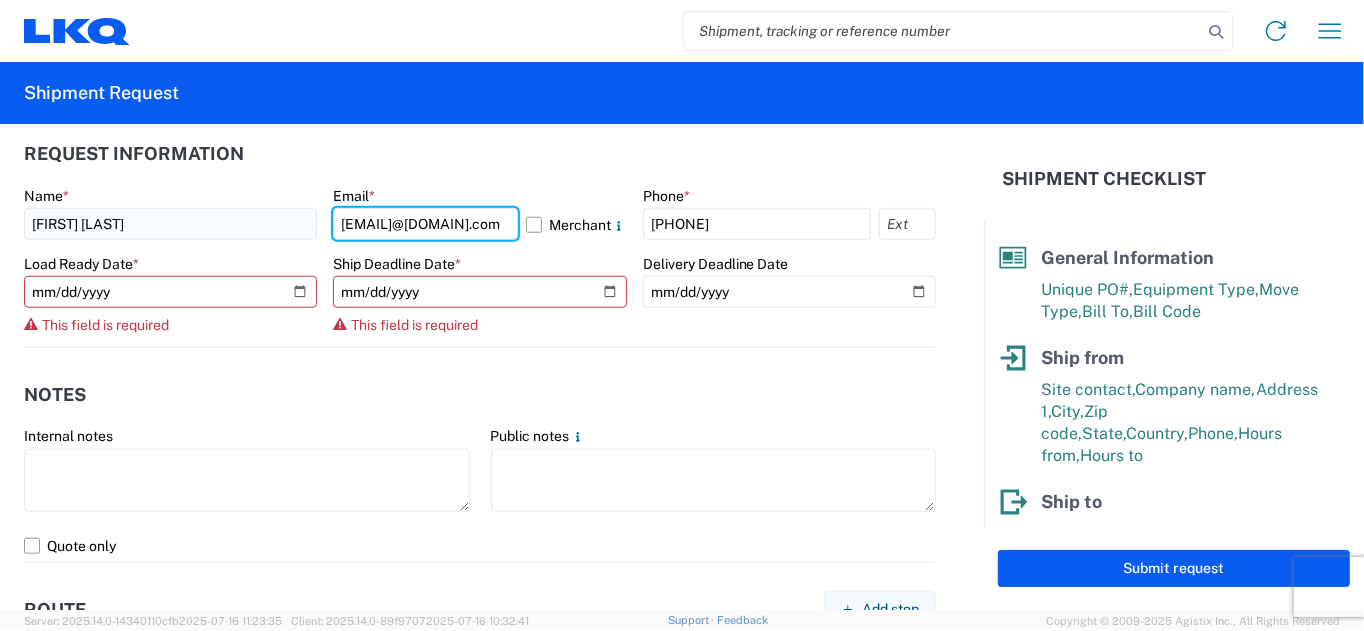 click on "Name  * [FIRST] [LAST]  Email  * [EMAIL]@[DOMAIN].com  Merchant
Phone  * [PHONE]  Load Ready Date  * This field is required  Ship Deadline Date  * This field is required  Delivery Deadline Date" 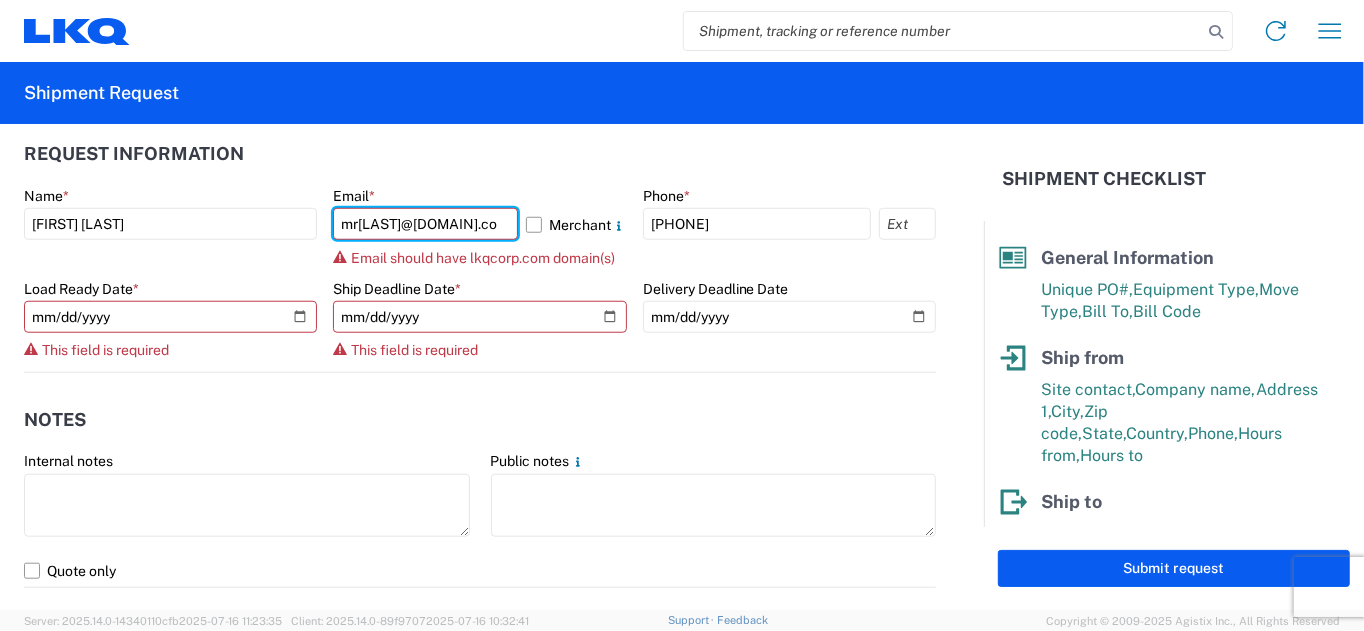 type on "mr[LAST]@[DOMAIN].com" 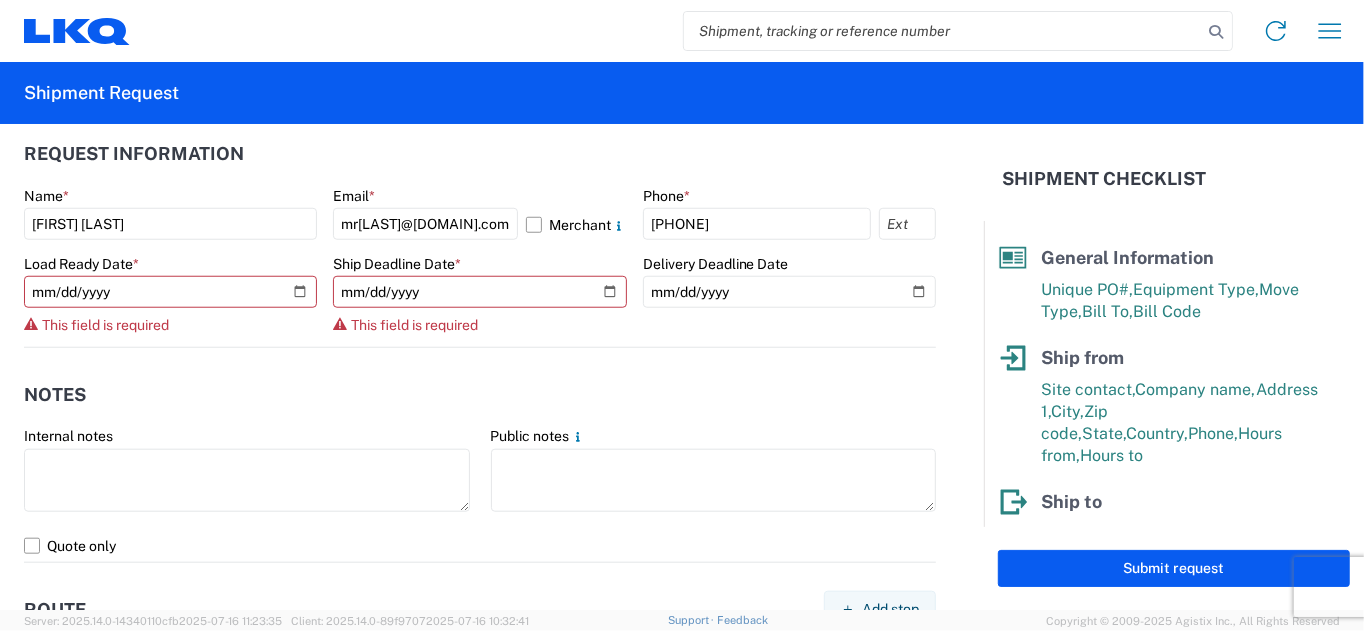 select on "MO" 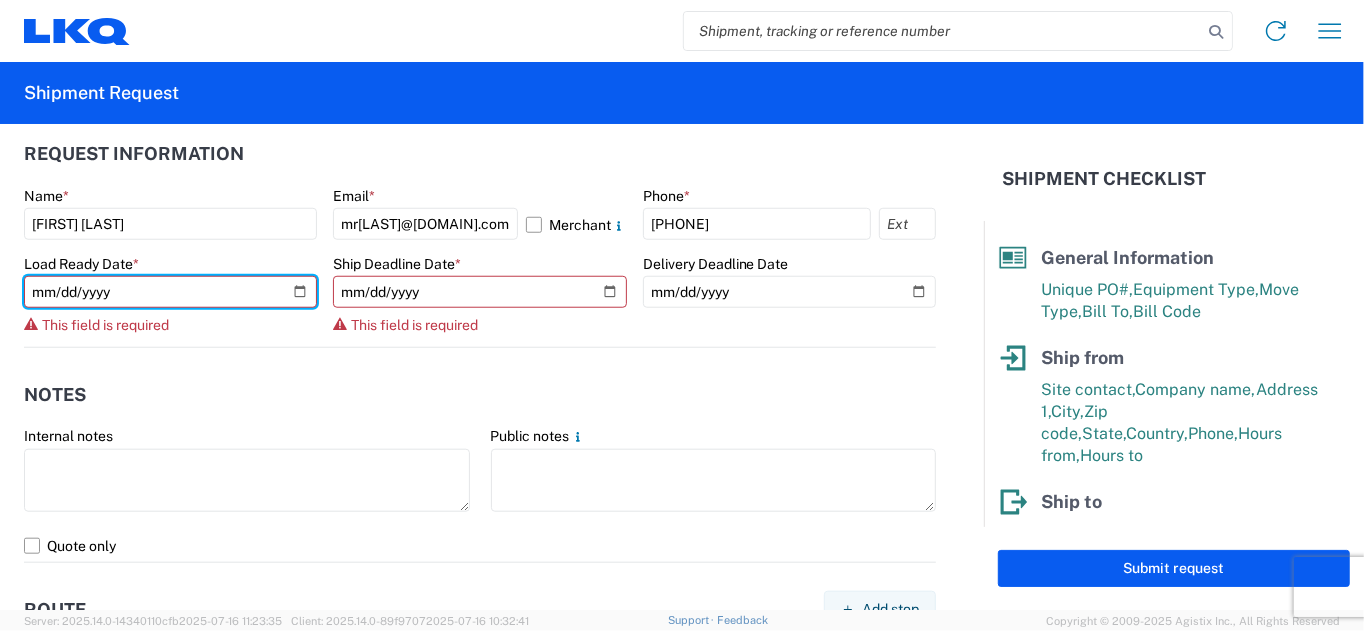 type on "2025-07-17" 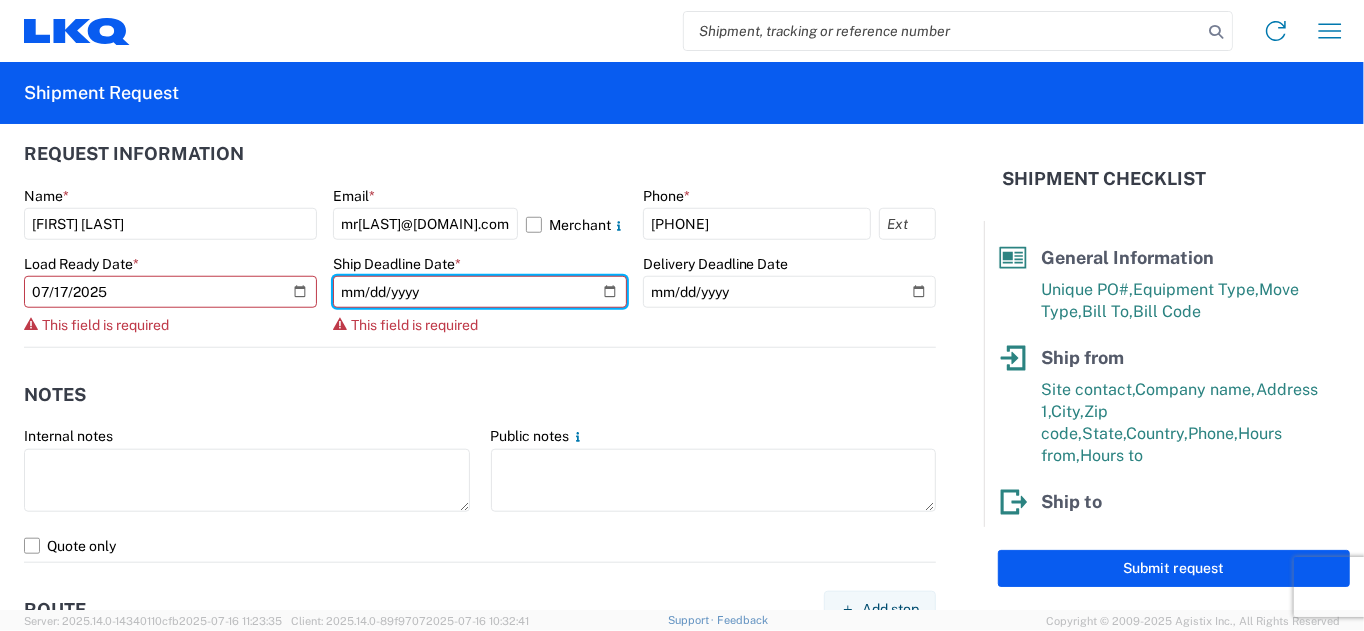 type on "2025-07-17" 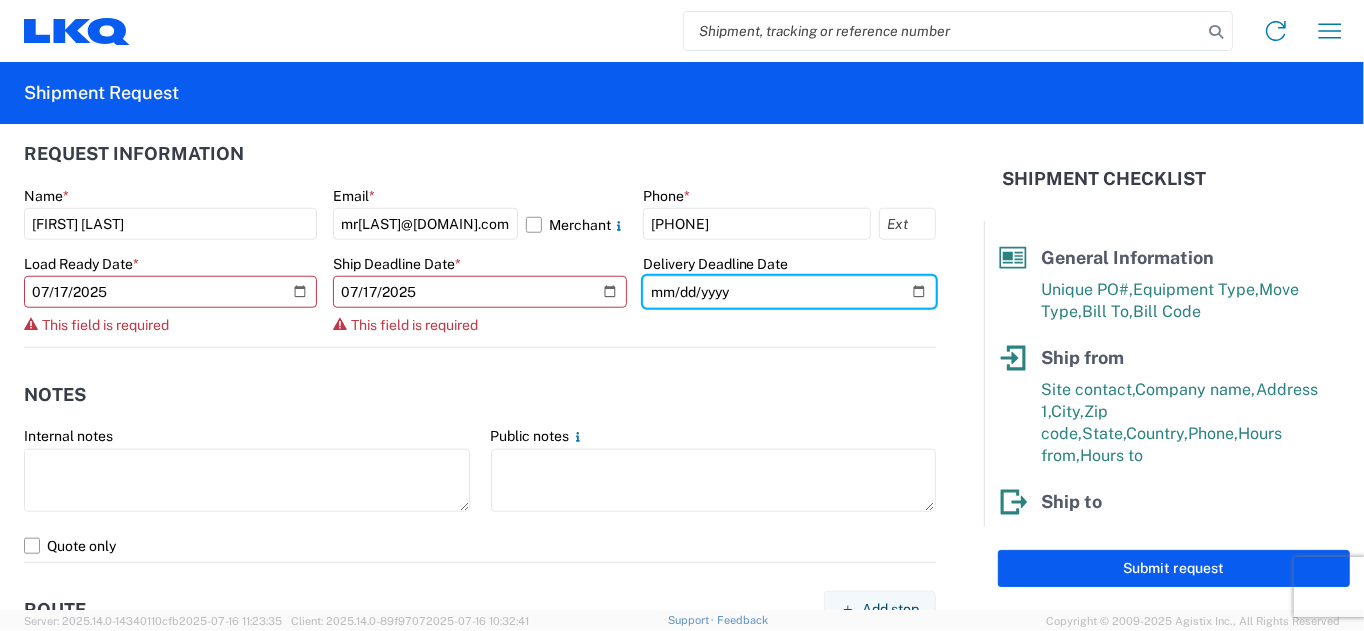 type on "2025-07-21" 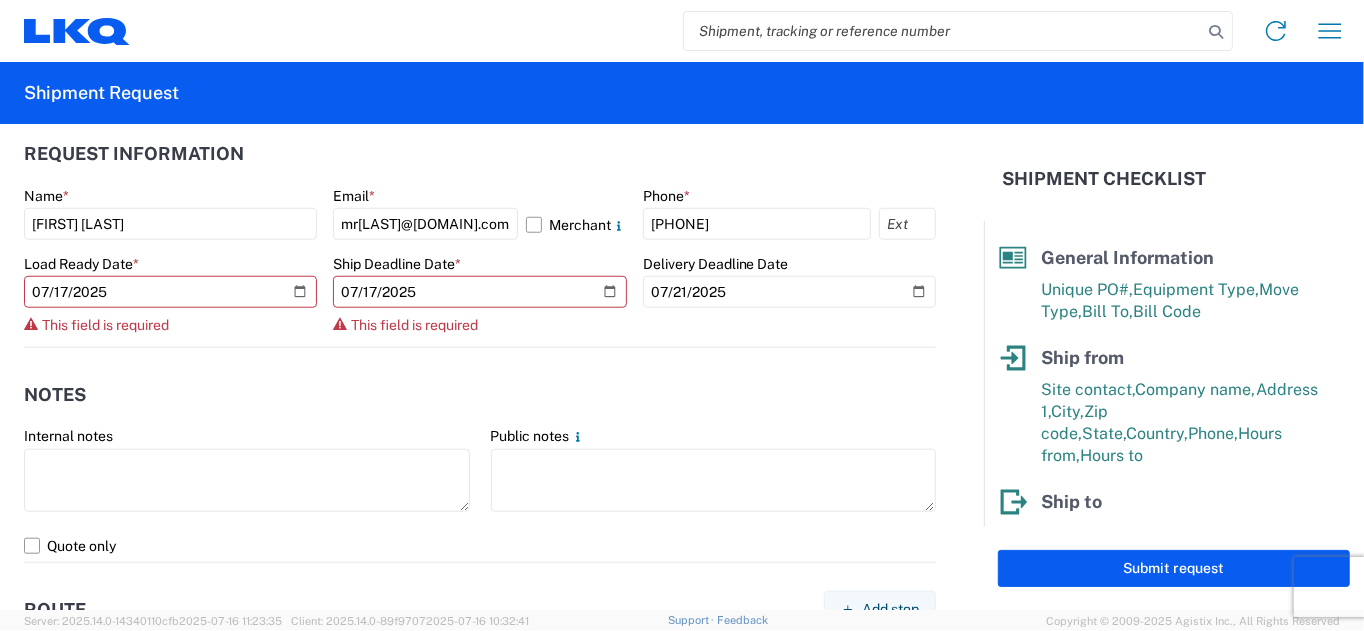 type on "40000" 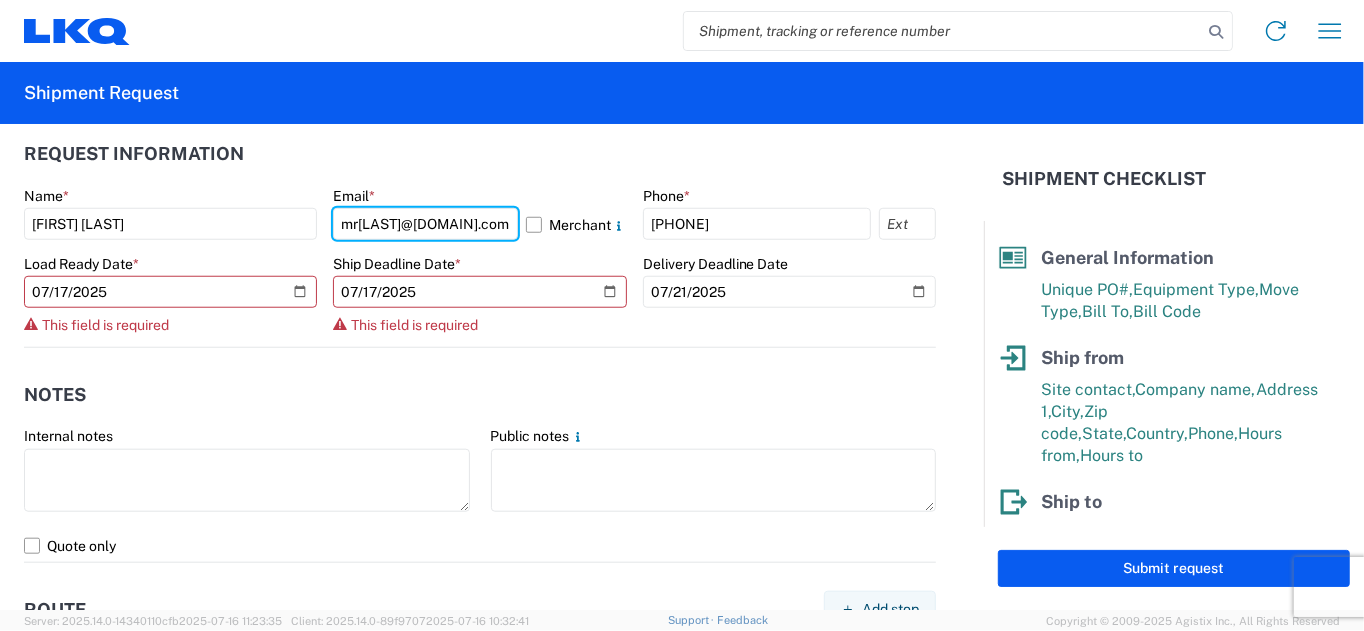 type on "mr[LAST]@[DOMAIN].com" 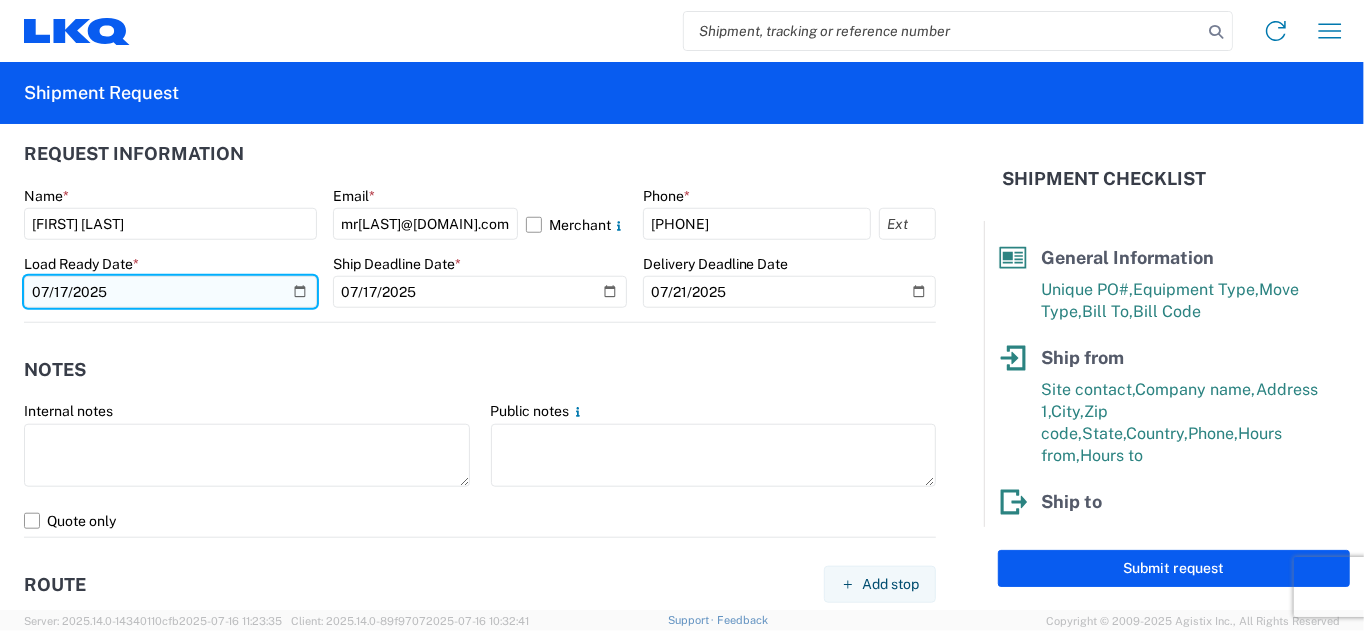 click on "2025-07-17" 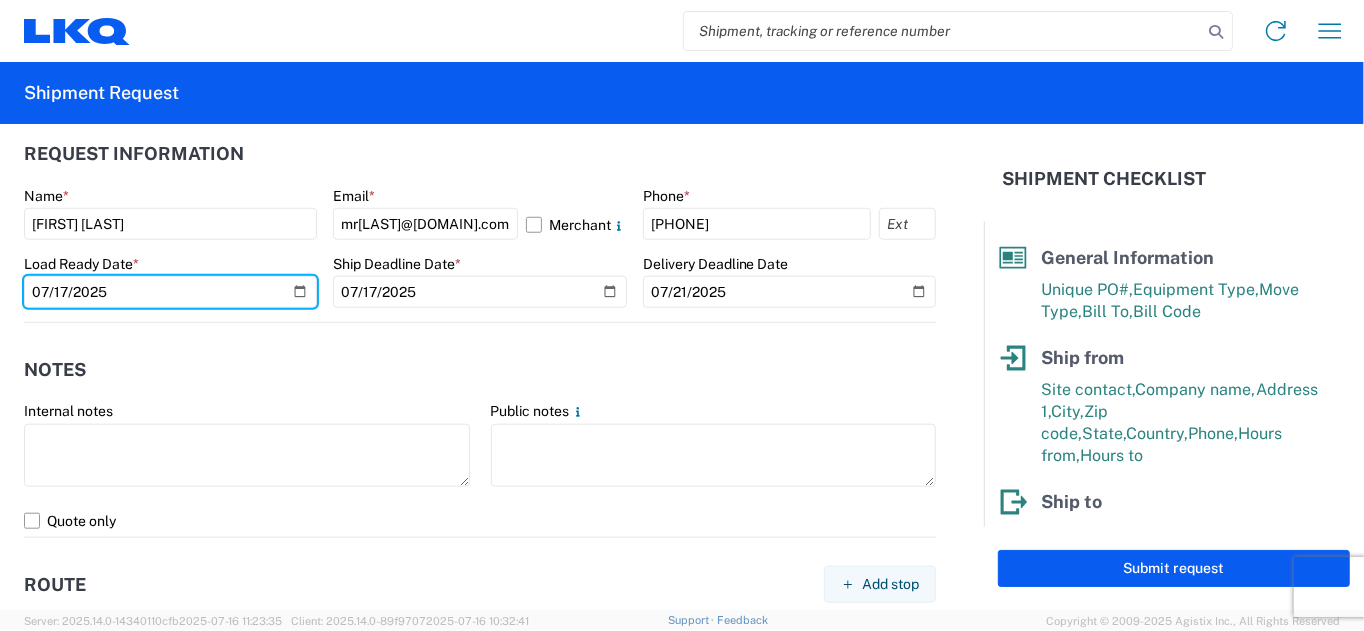 type on "2025-07-18" 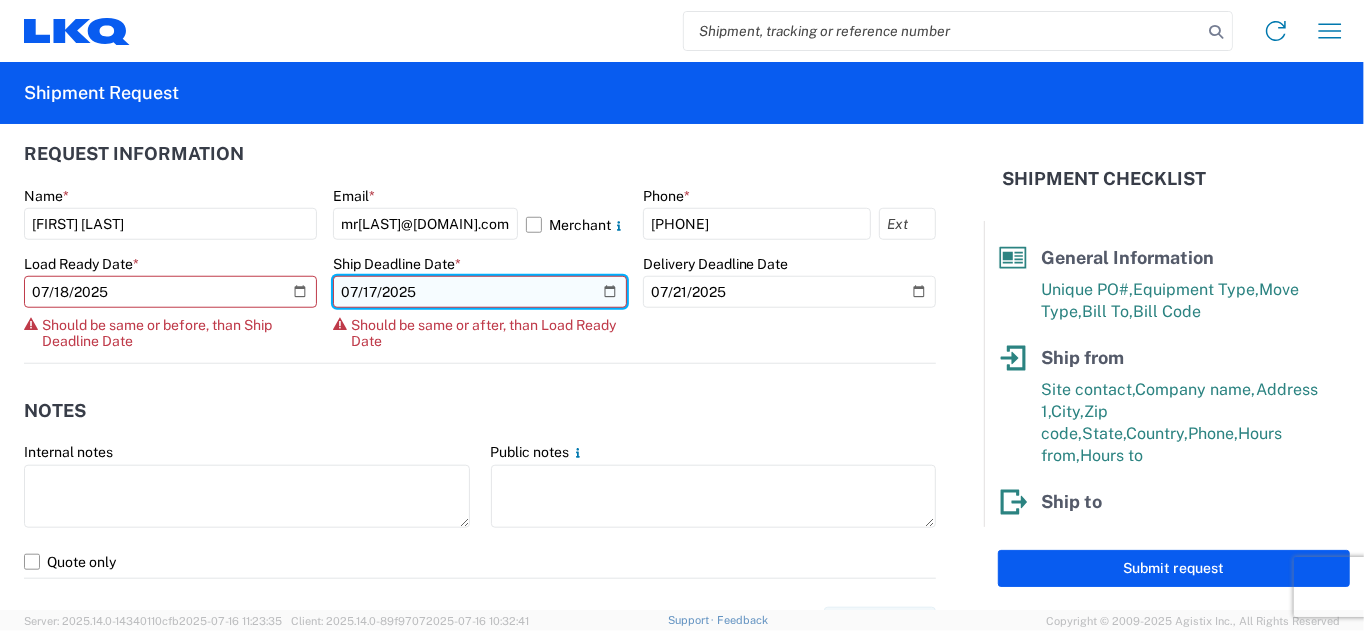click on "2025-07-17" 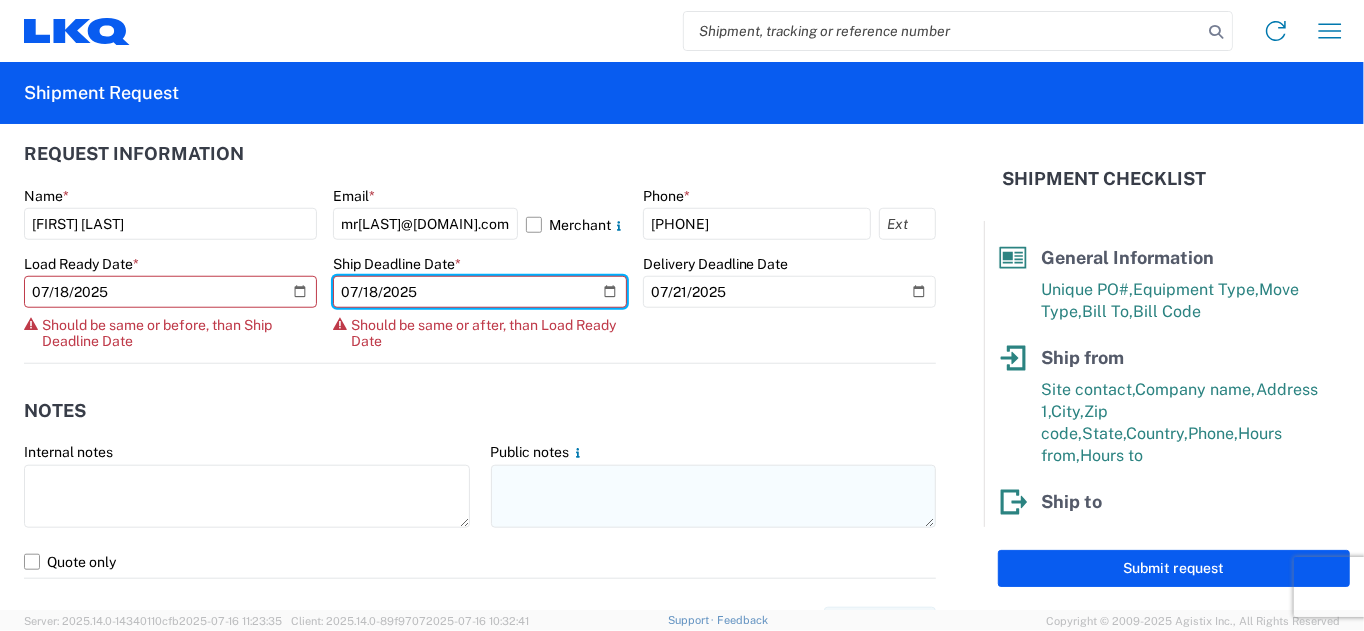 type on "2025-07-18" 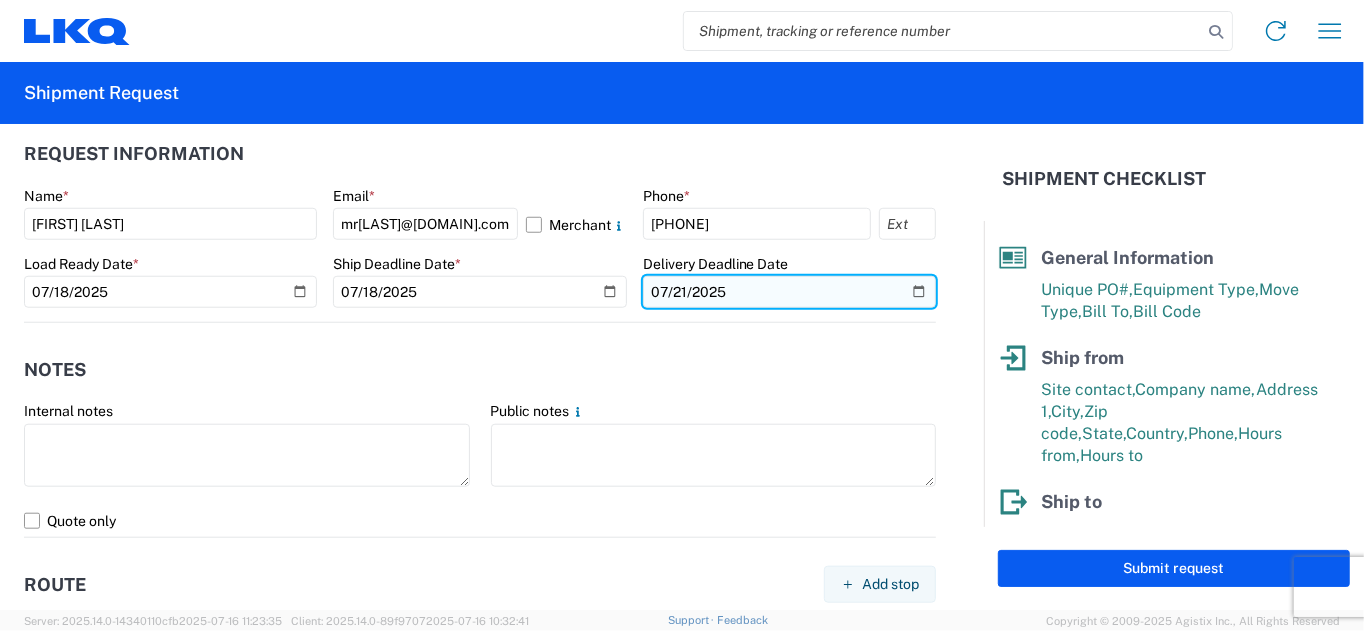 click on "2025-07-21" 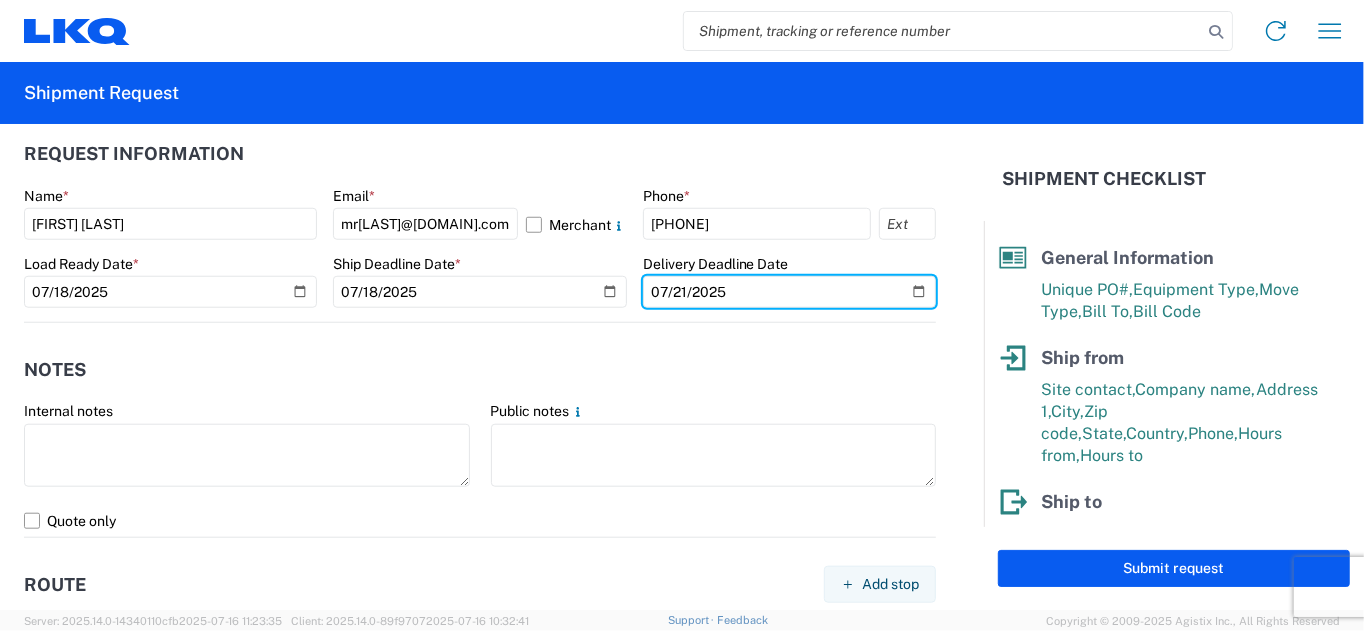 type on "[DATE]" 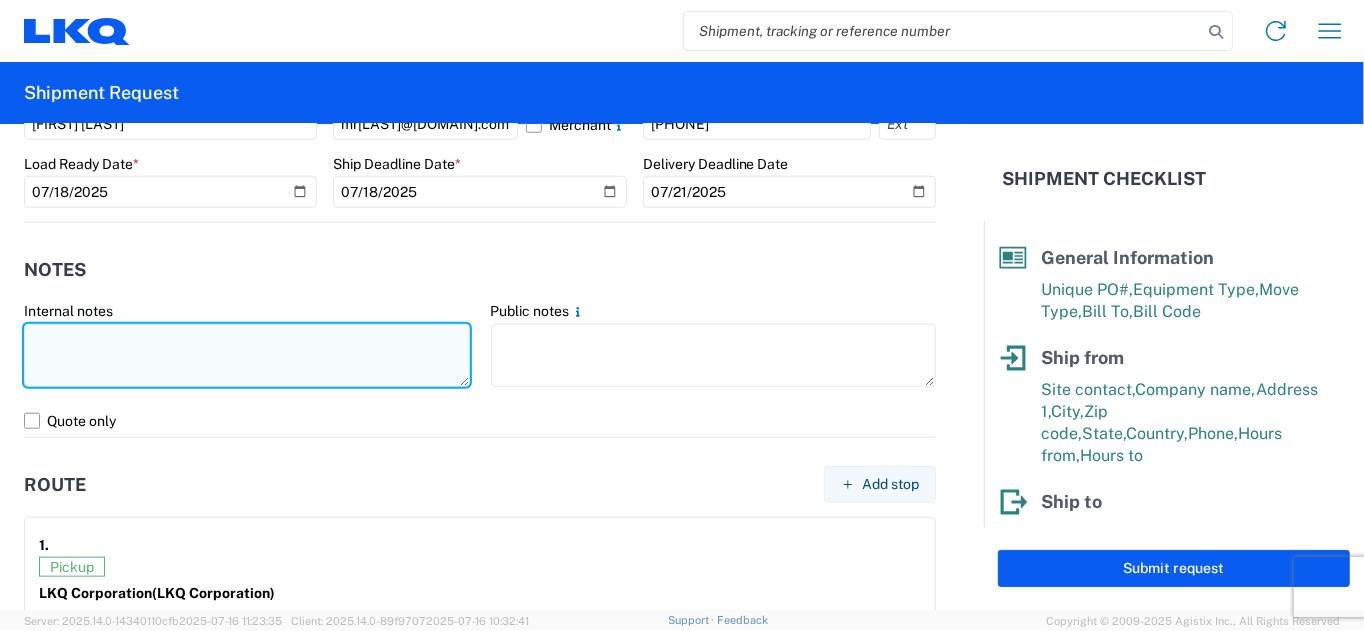 click 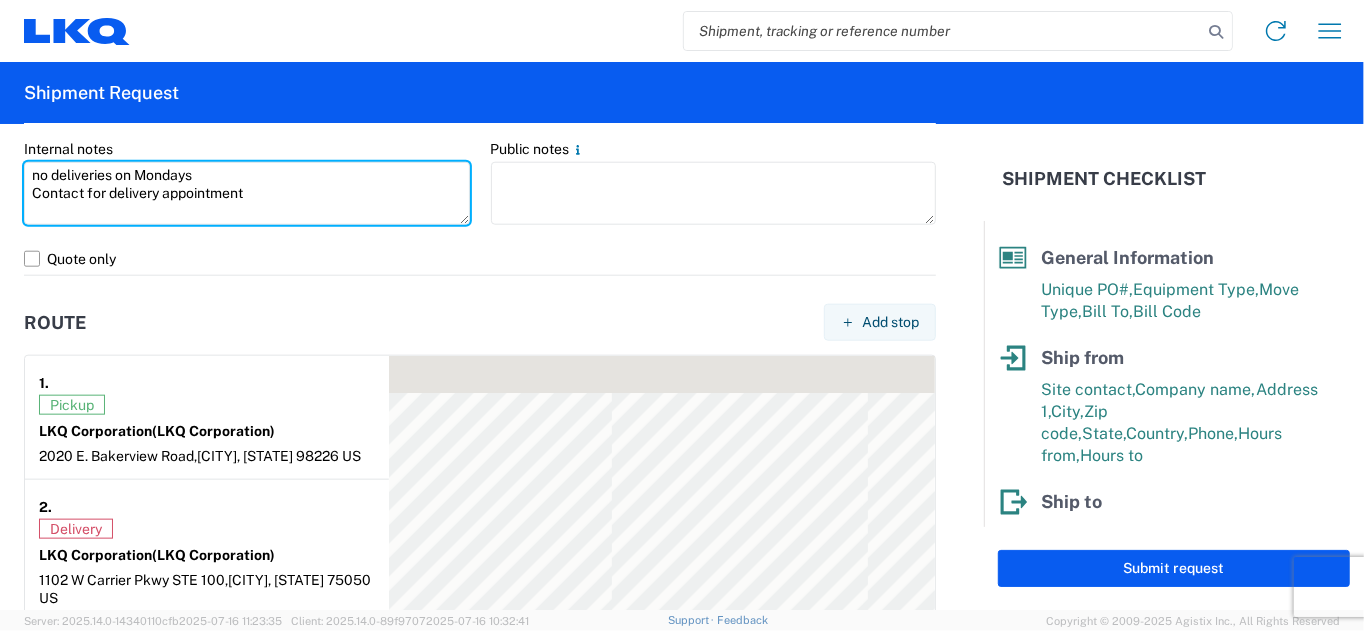scroll, scrollTop: 1200, scrollLeft: 0, axis: vertical 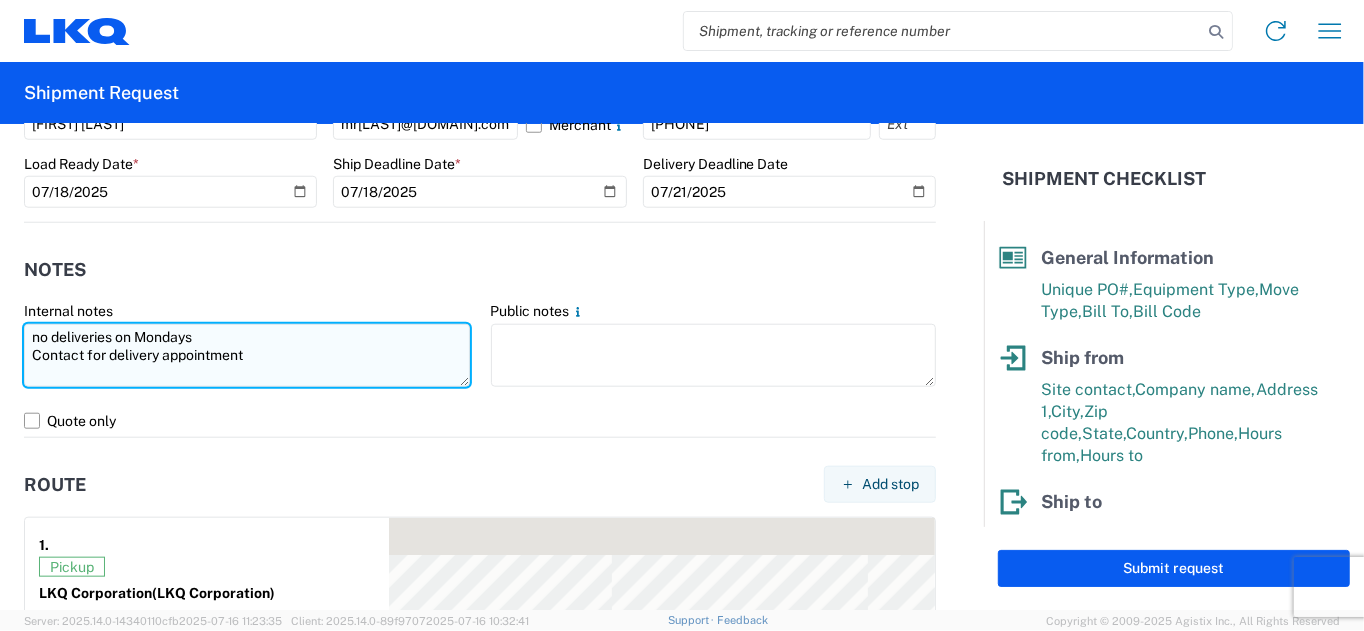drag, startPoint x: 266, startPoint y: 359, endPoint x: 24, endPoint y: 334, distance: 243.2879 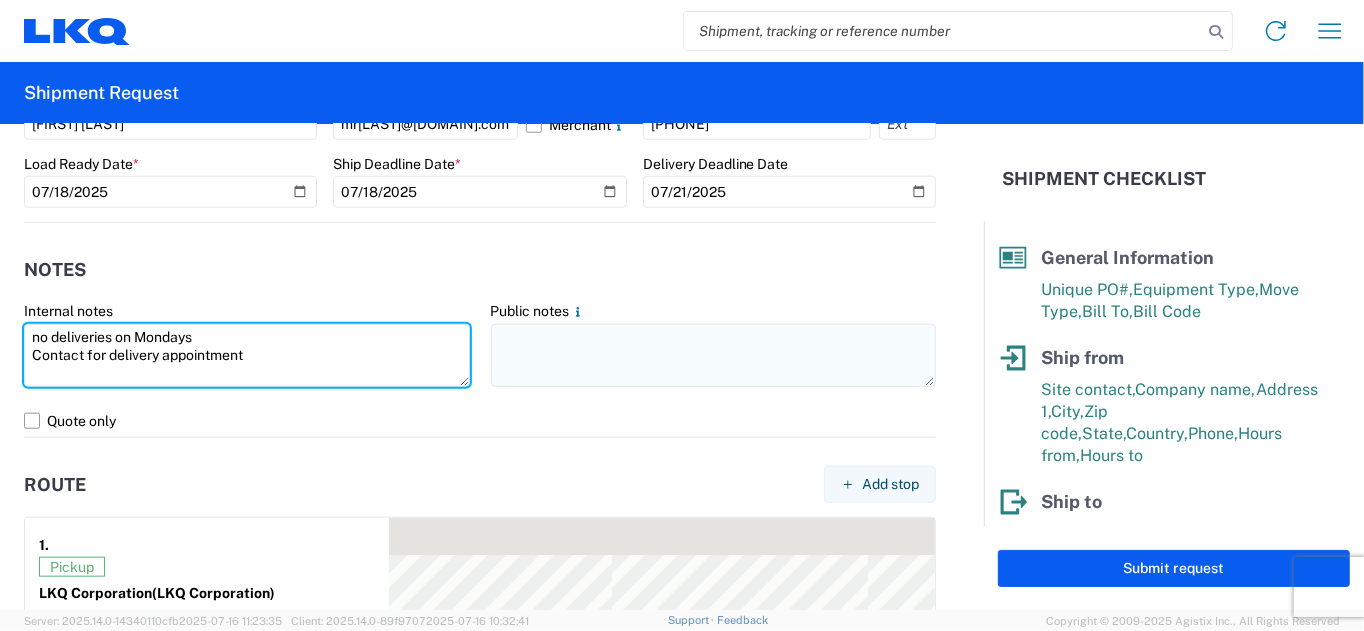 type on "no deliveries on Mondays
Contact for delivery appointment" 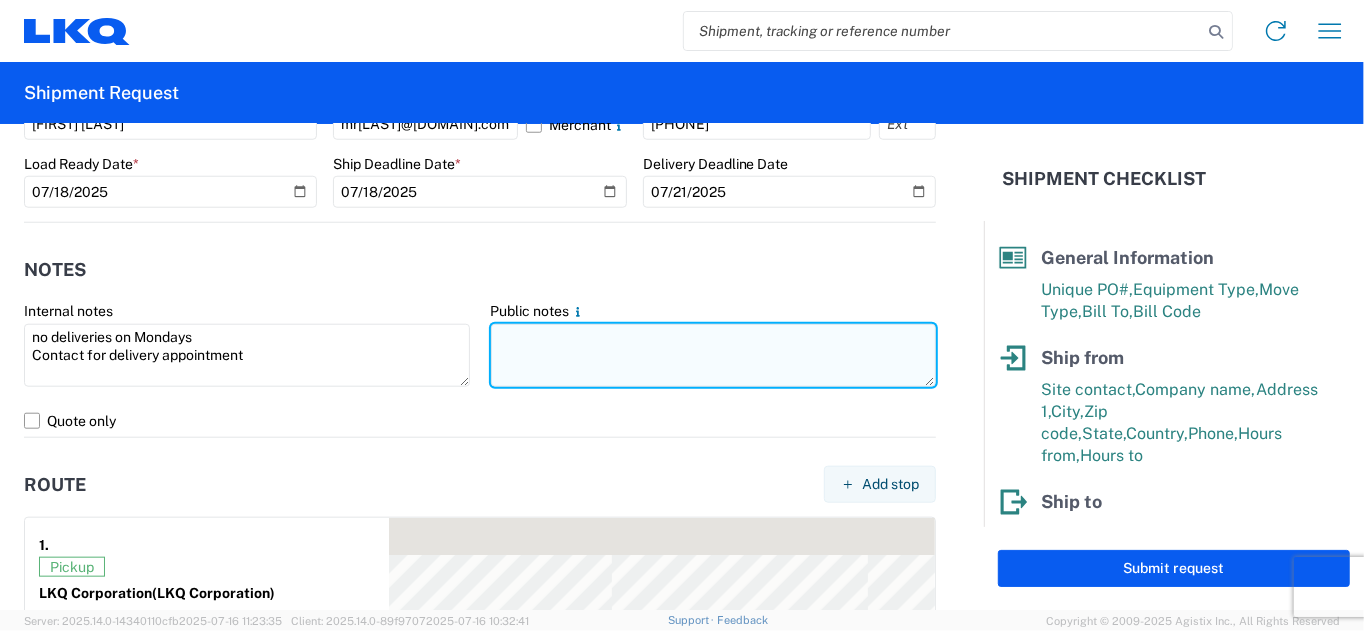 click 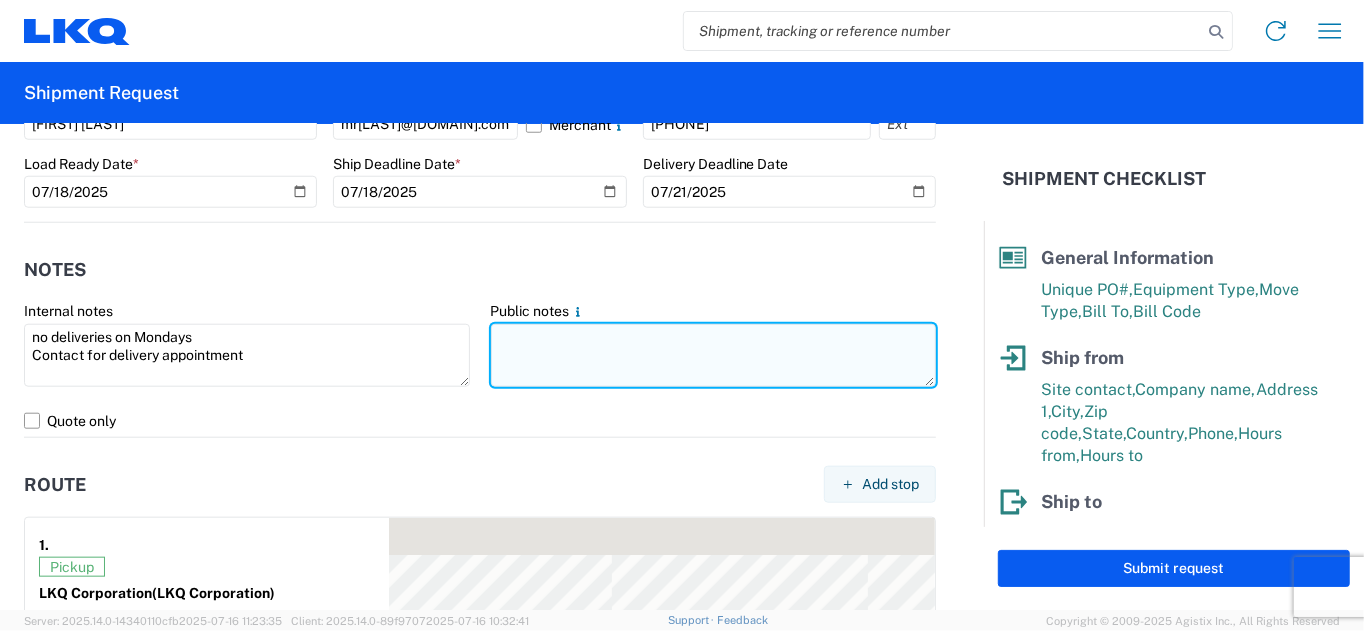paste on "no deliveries on Mondays
Contact for delivery appointment" 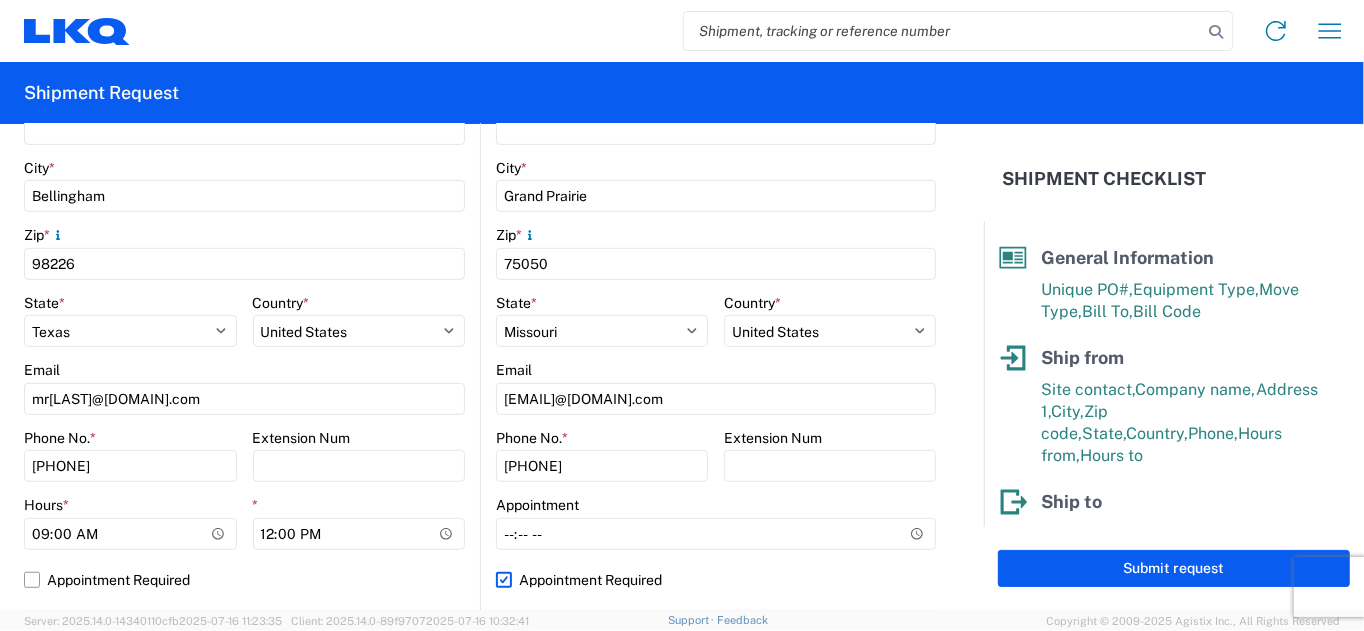scroll, scrollTop: 600, scrollLeft: 0, axis: vertical 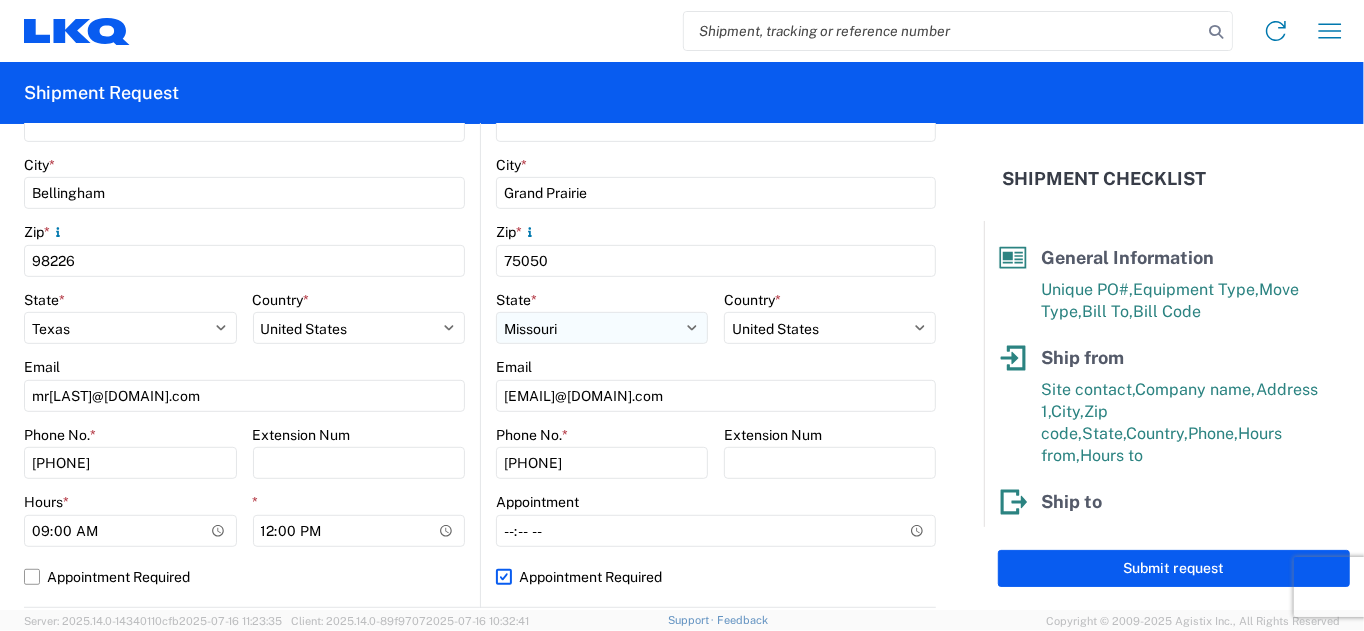 type on "no deliveries on Mondays
Contact for delivery appointment" 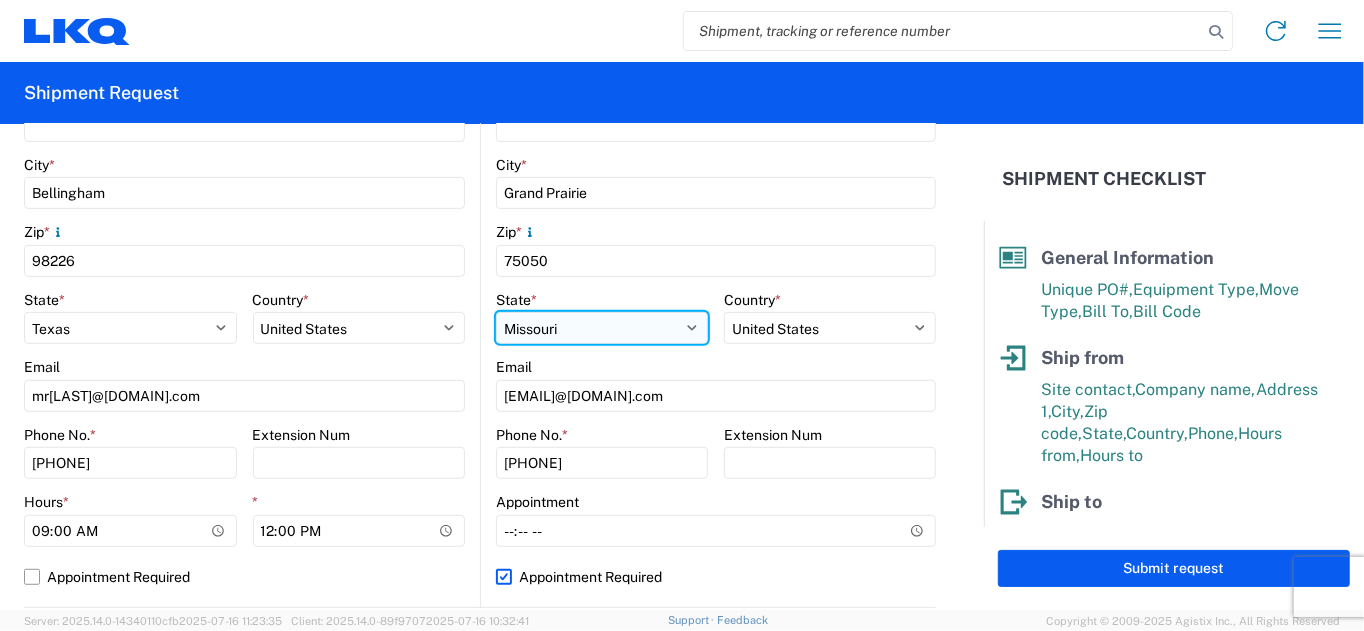 click on "Select Alabama Alaska Arizona Arkansas Armed Forces Americas Armed Forces Europe Armed Forces Pacific California Colorado Connecticut Delaware District of Columbia Florida Georgia Hawaii Idaho Illinois Indiana Iowa Kansas Kentucky Louisiana Maine Maryland Massachusetts Michigan Minnesota Mississippi Missouri Montana Nebraska Nevada New Hampshire New Jersey New Mexico New York North Carolina North Dakota Ohio Oklahoma Oregon Palau Pennsylvania Puerto Rico Rhode Island South Carolina South Dakota Tennessee Texas Utah Vermont Virginia Washington West Virginia Wisconsin Wyoming" at bounding box center [130, 328] 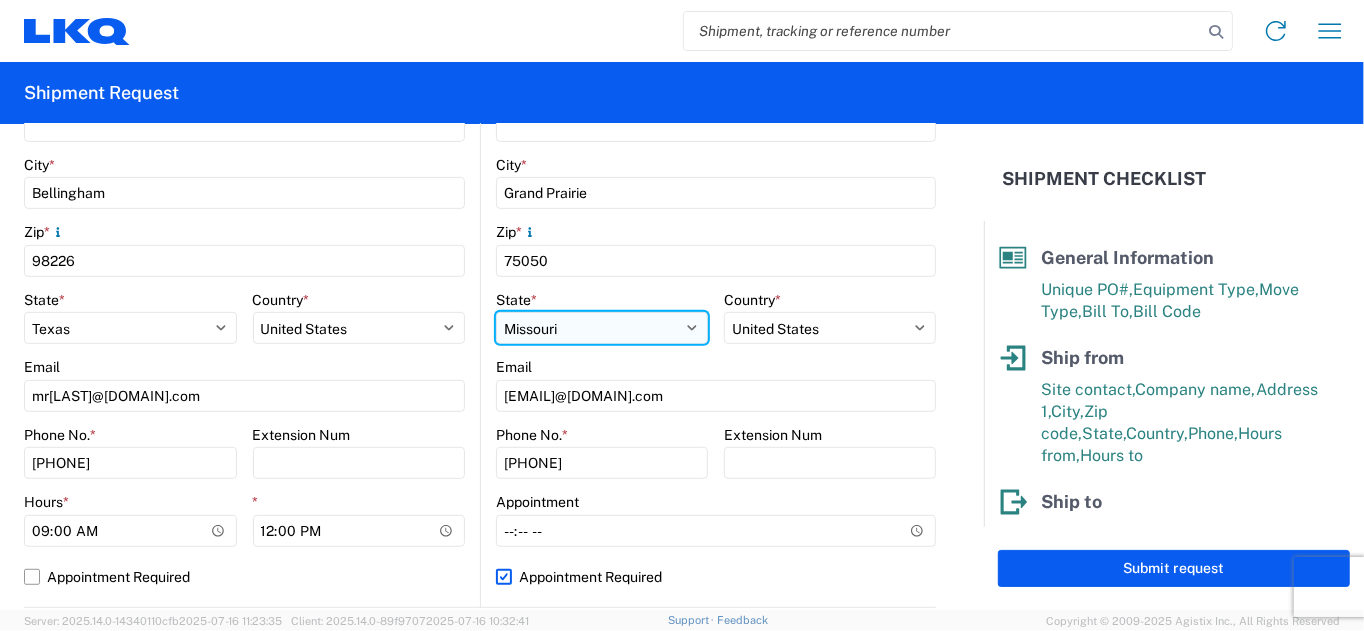 select on "TX" 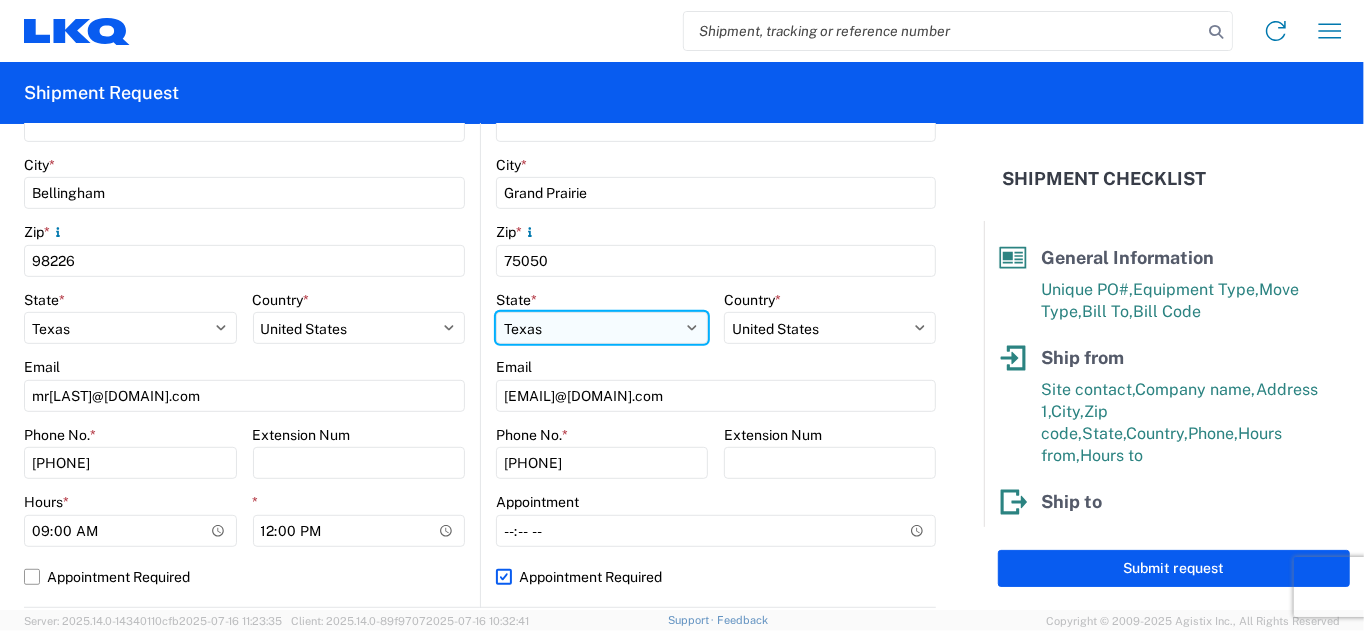 click on "Select Alabama Alaska Arizona Arkansas Armed Forces Americas Armed Forces Europe Armed Forces Pacific California Colorado Connecticut Delaware District of Columbia Florida Georgia Hawaii Idaho Illinois Indiana Iowa Kansas Kentucky Louisiana Maine Maryland Massachusetts Michigan Minnesota Mississippi Missouri Montana Nebraska Nevada New Hampshire New Jersey New Mexico New York North Carolina North Dakota Ohio Oklahoma Oregon Palau Pennsylvania Puerto Rico Rhode Island South Carolina South Dakota Tennessee Texas Utah Vermont Virginia Washington West Virginia Wisconsin Wyoming" at bounding box center [130, 328] 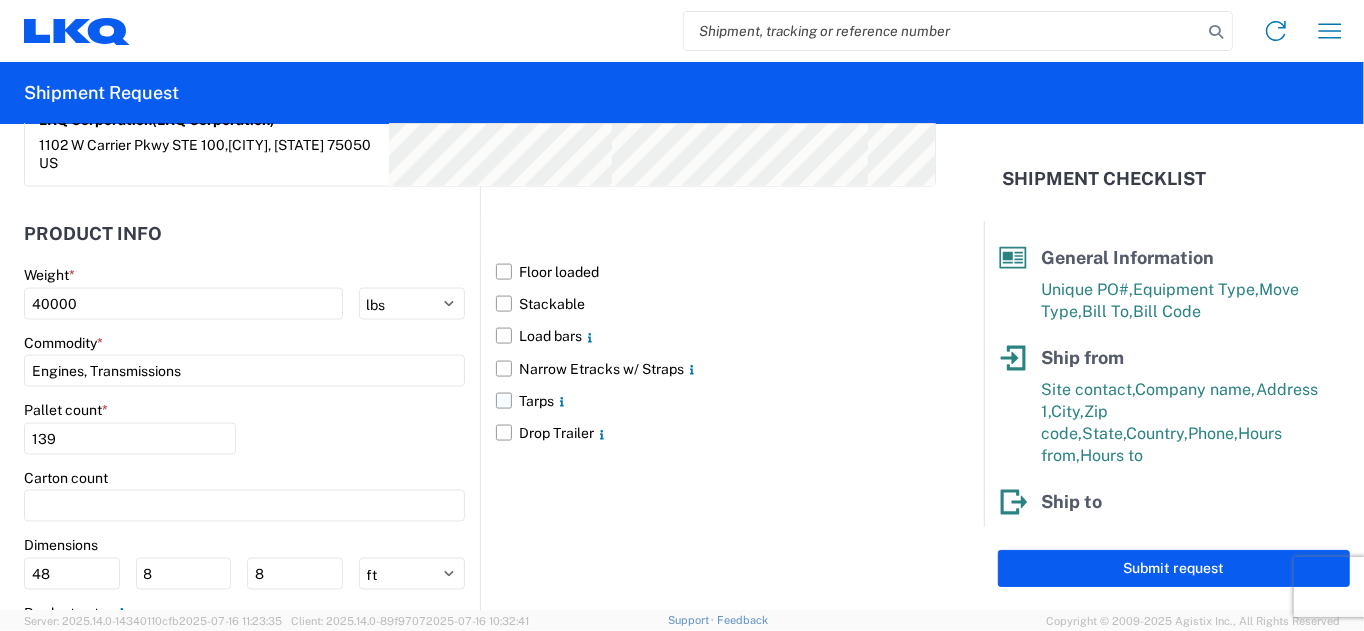 scroll, scrollTop: 1907, scrollLeft: 0, axis: vertical 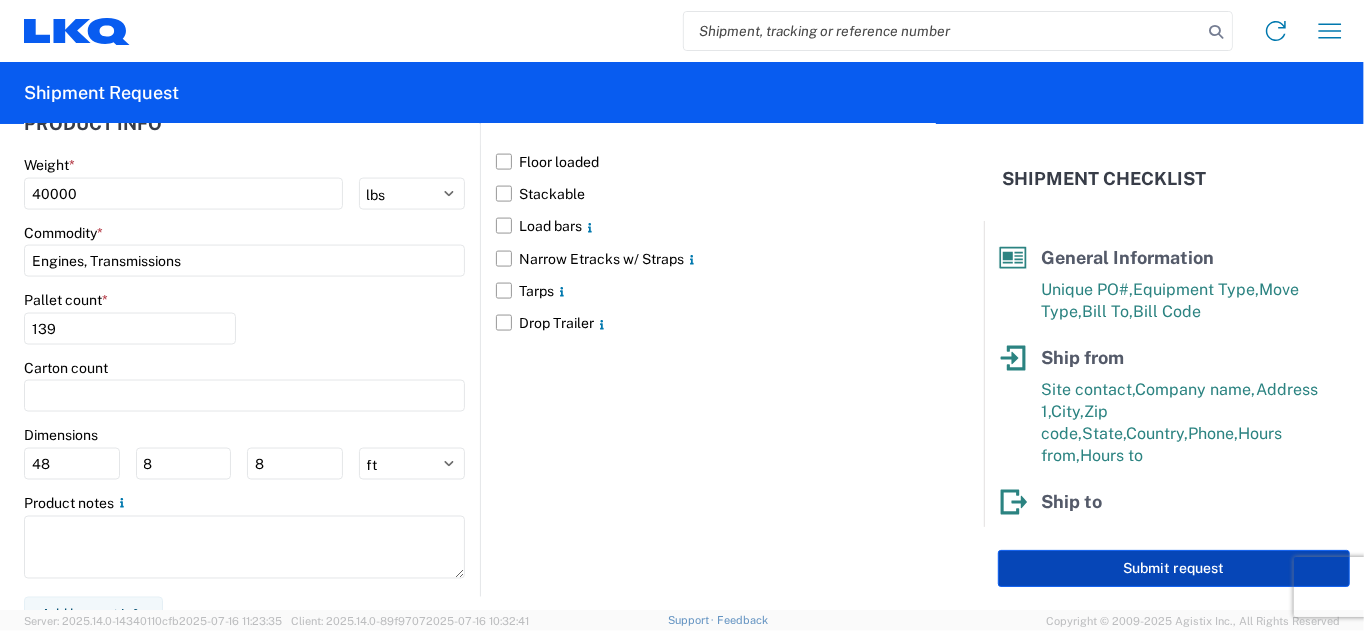click on "Submit request" 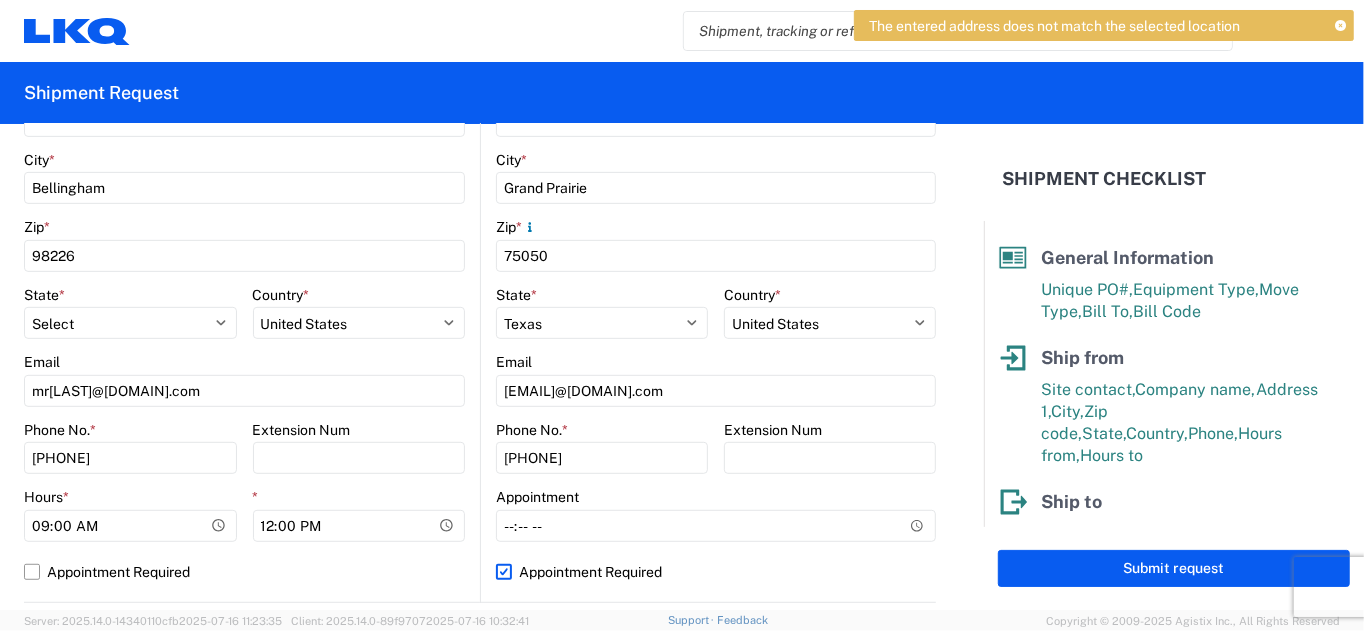 scroll, scrollTop: 607, scrollLeft: 0, axis: vertical 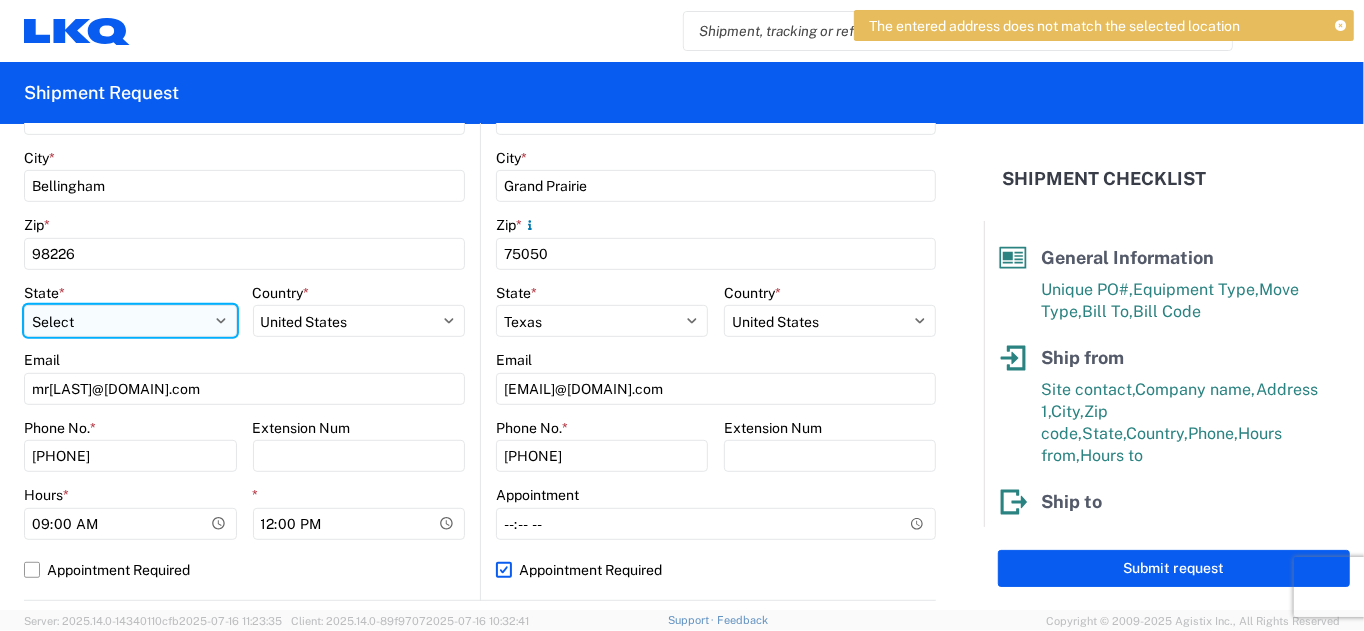 click on "Select Alabama Alaska Arizona Arkansas Armed Forces Americas Armed Forces Europe Armed Forces Pacific California Colorado Connecticut Delaware District of Columbia Florida Georgia Hawaii Idaho Illinois Indiana Iowa Kansas Kentucky Louisiana Maine Maryland Massachusetts Michigan Minnesota Mississippi Missouri Montana Nebraska Nevada New Hampshire New Jersey New Mexico New York North Carolina North Dakota Ohio Oklahoma Oregon Palau Pennsylvania Puerto Rico Rhode Island South Carolina South Dakota Tennessee Texas Utah Vermont Virginia Washington West Virginia Wisconsin Wyoming" at bounding box center [130, 321] 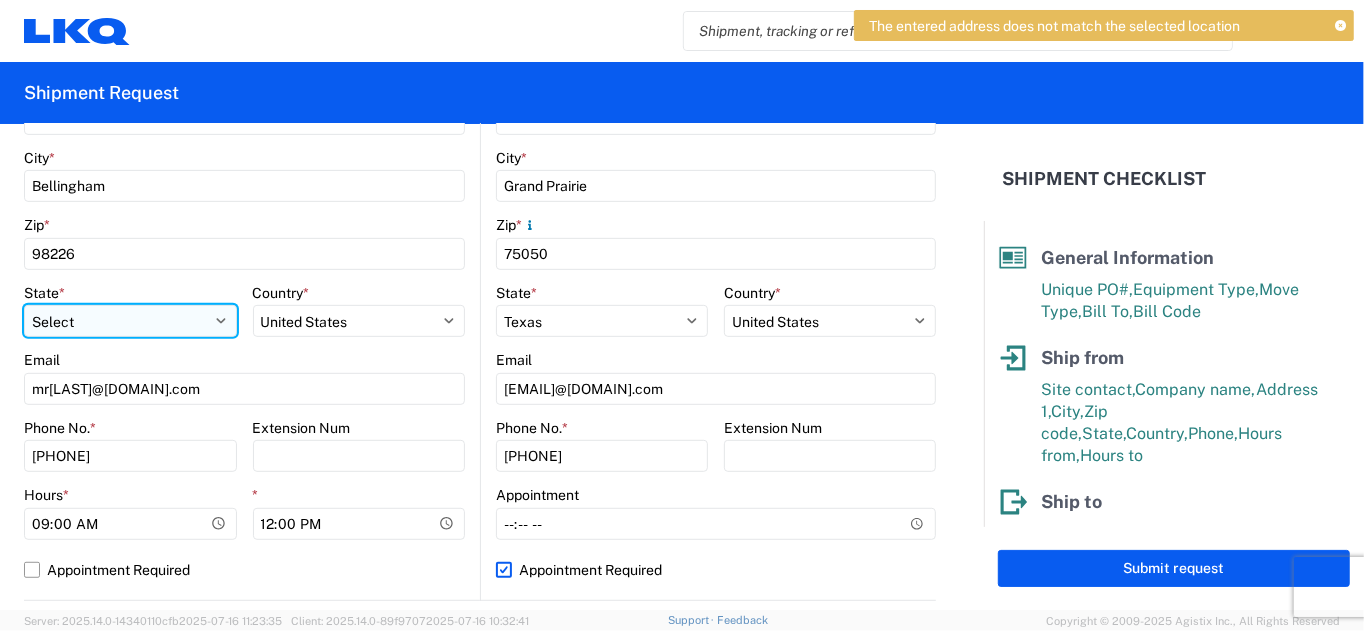 select on "WA" 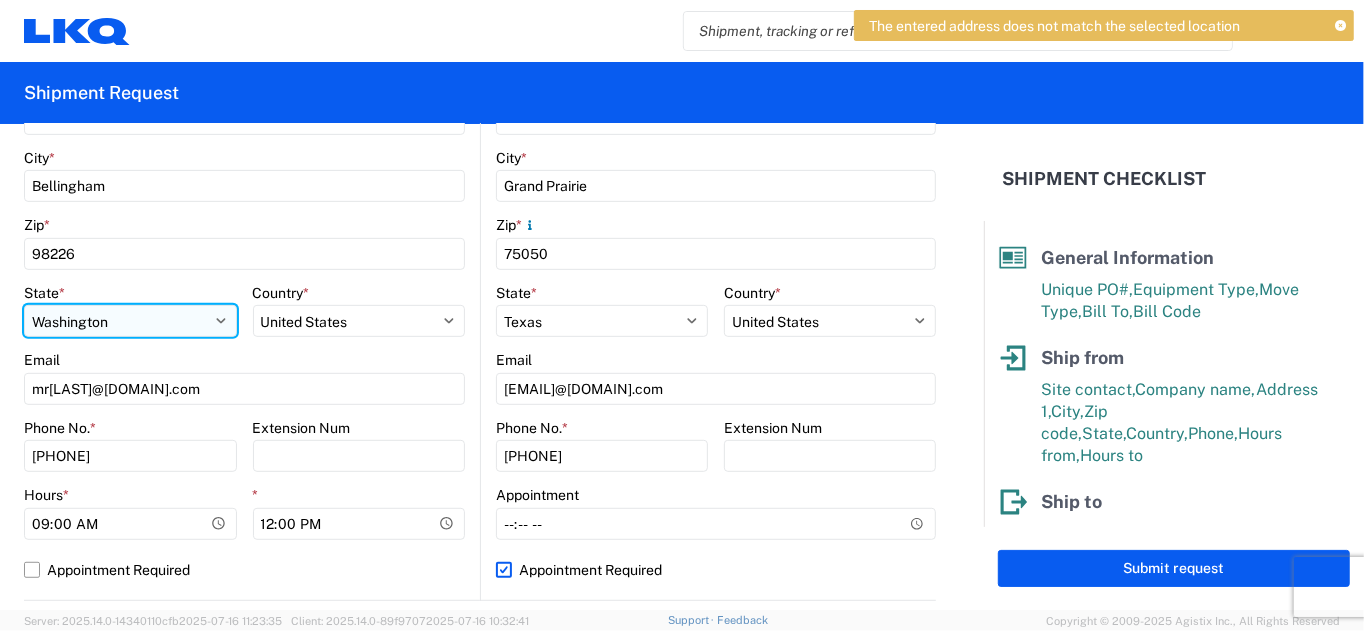 click on "Select Alabama Alaska Arizona Arkansas Armed Forces Americas Armed Forces Europe Armed Forces Pacific California Colorado Connecticut Delaware District of Columbia Florida Georgia Hawaii Idaho Illinois Indiana Iowa Kansas Kentucky Louisiana Maine Maryland Massachusetts Michigan Minnesota Mississippi Missouri Montana Nebraska Nevada New Hampshire New Jersey New Mexico New York North Carolina North Dakota Ohio Oklahoma Oregon Palau Pennsylvania Puerto Rico Rhode Island South Carolina South Dakota Tennessee Texas Utah Vermont Virginia Washington West Virginia Wisconsin Wyoming" at bounding box center [130, 321] 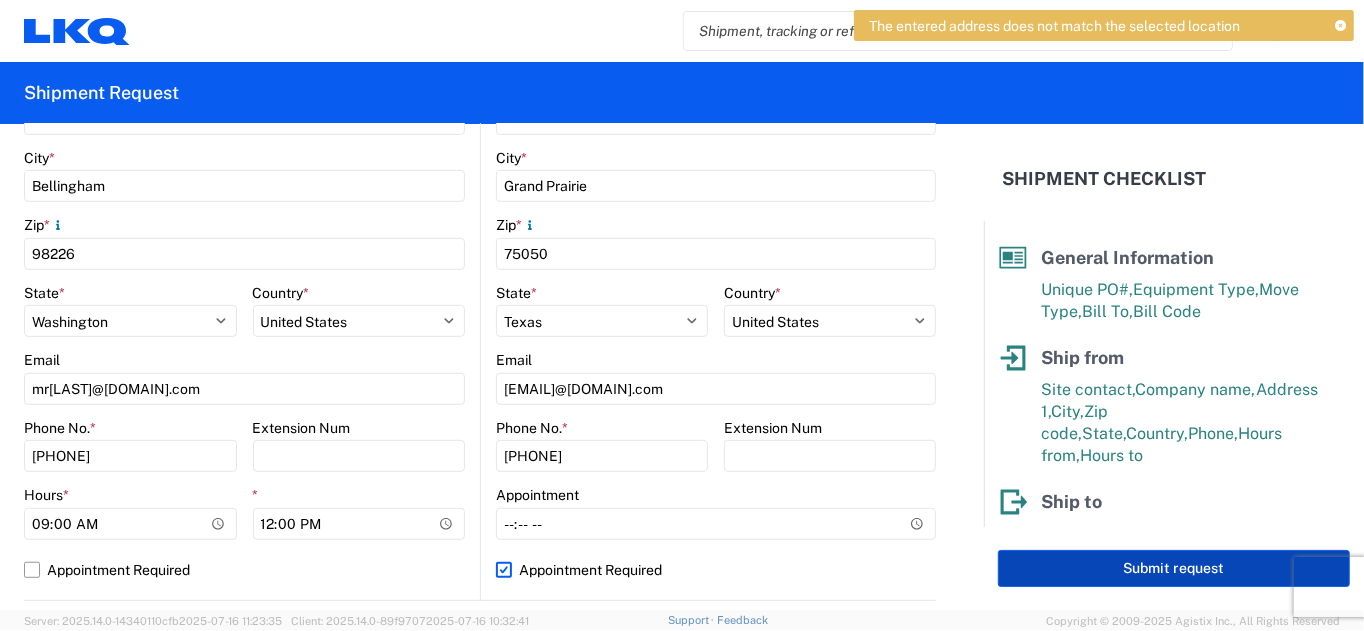 click on "Submit request" 